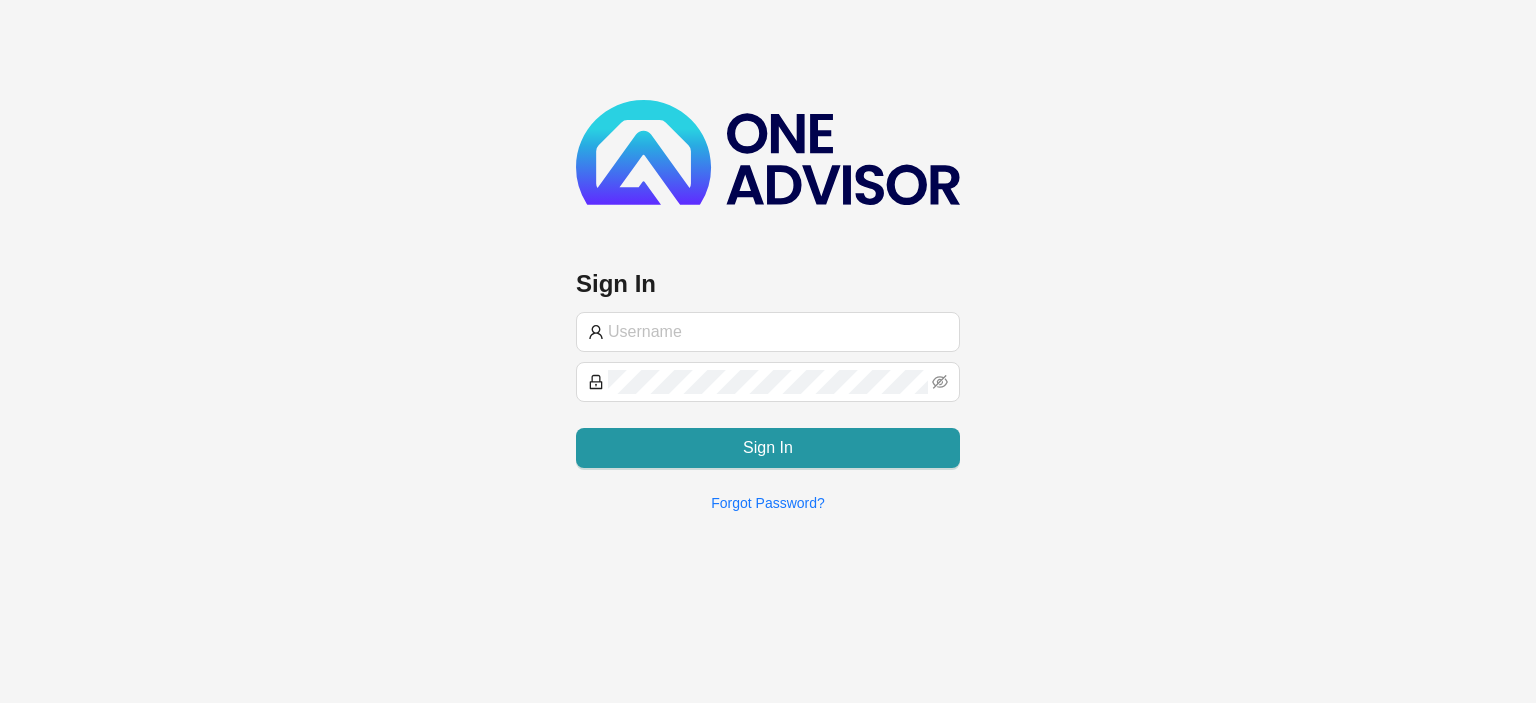 scroll, scrollTop: 0, scrollLeft: 0, axis: both 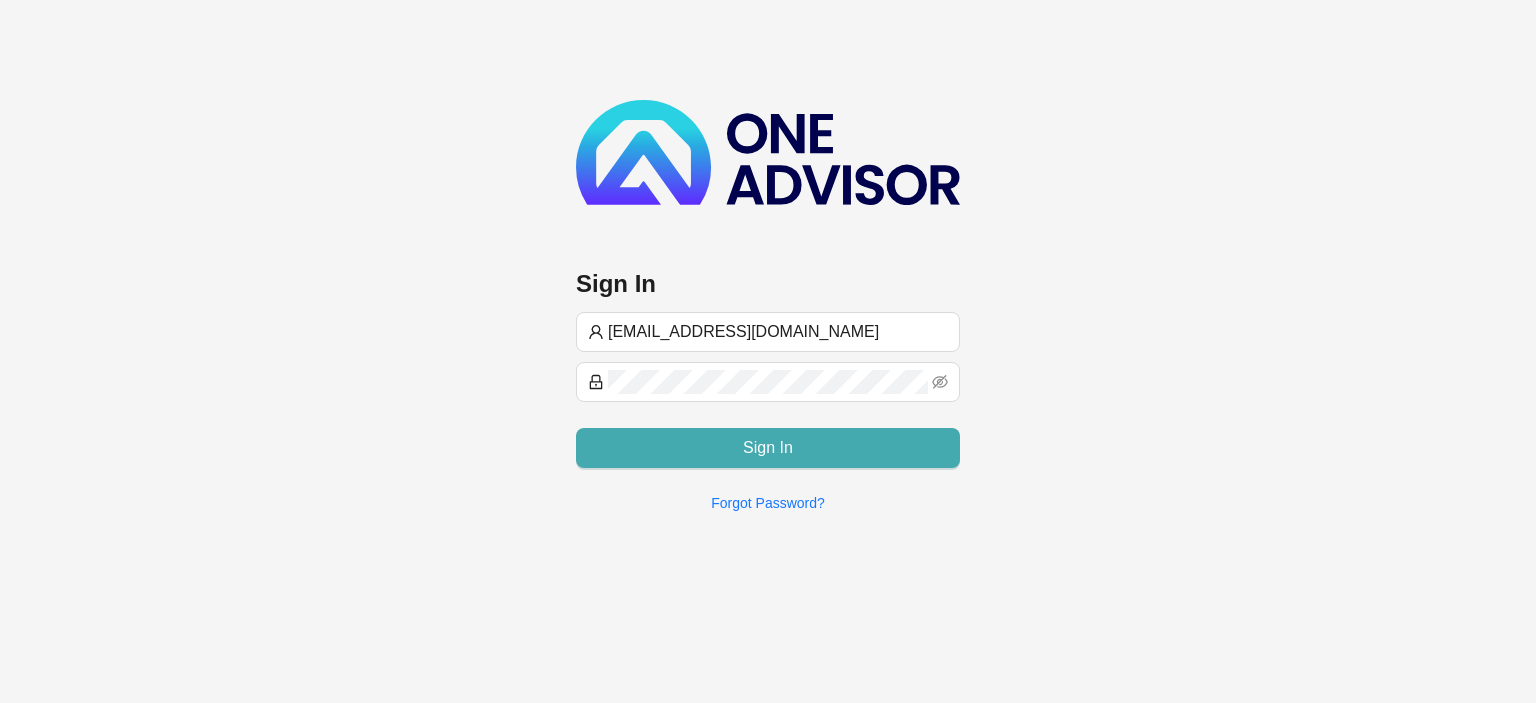 click on "Sign In" at bounding box center [768, 448] 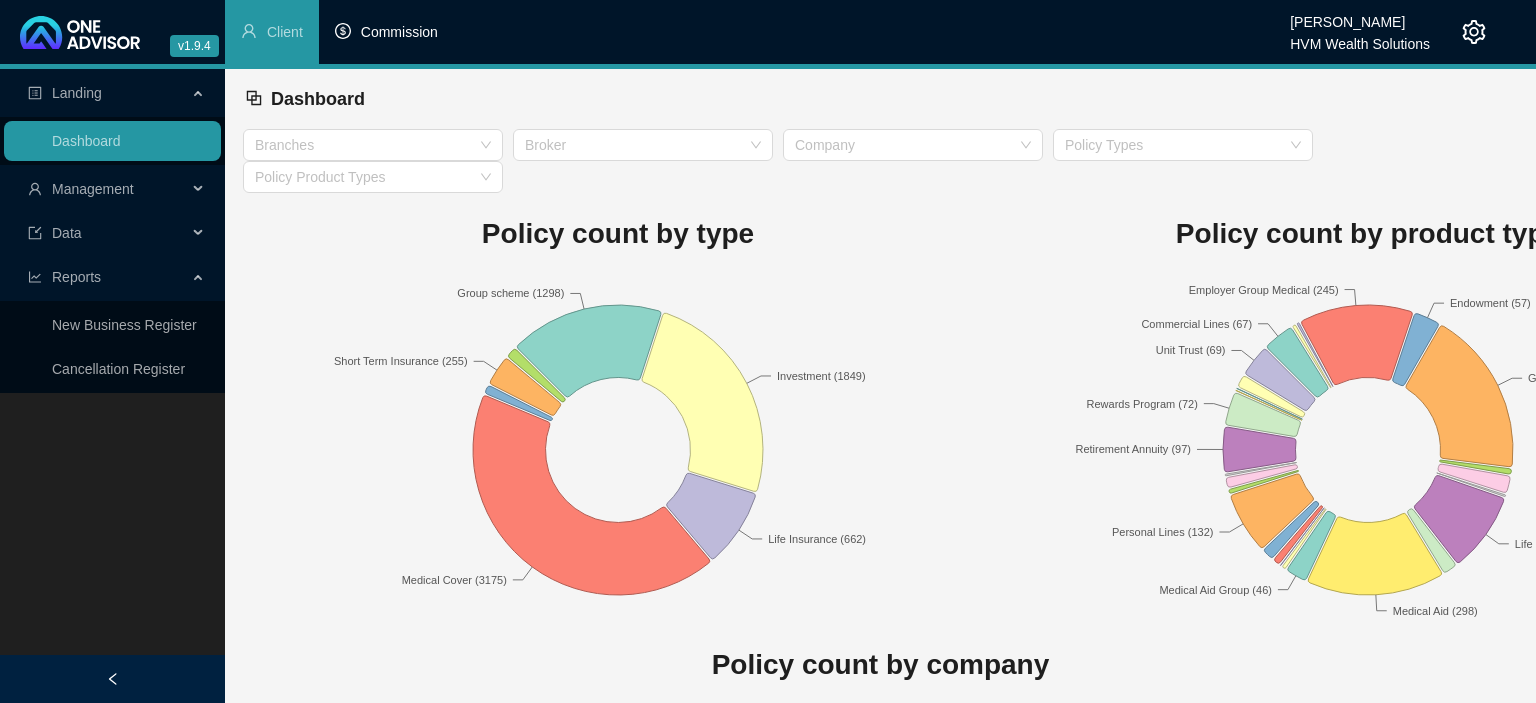click on "Commission" at bounding box center [386, 32] 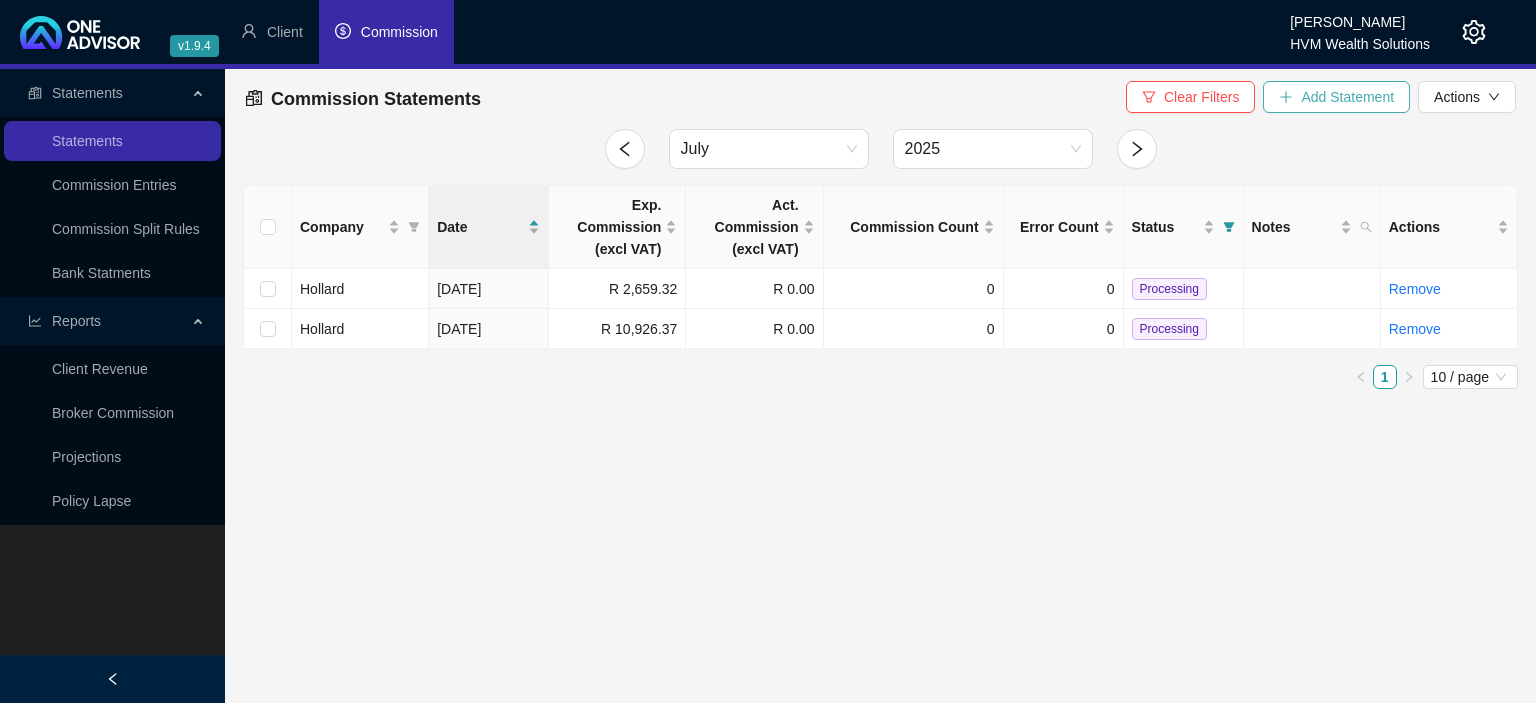 click 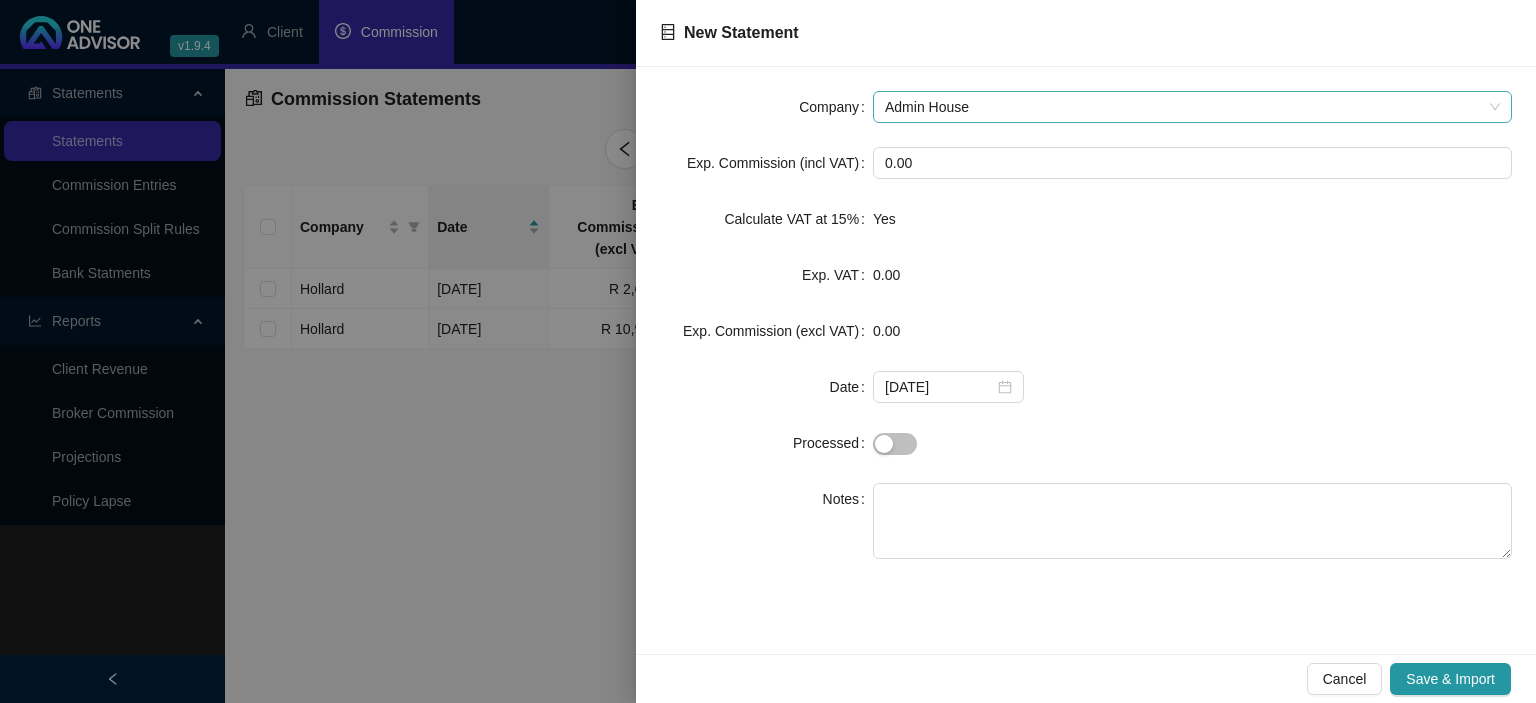 click on "Admin House" at bounding box center [1192, 107] 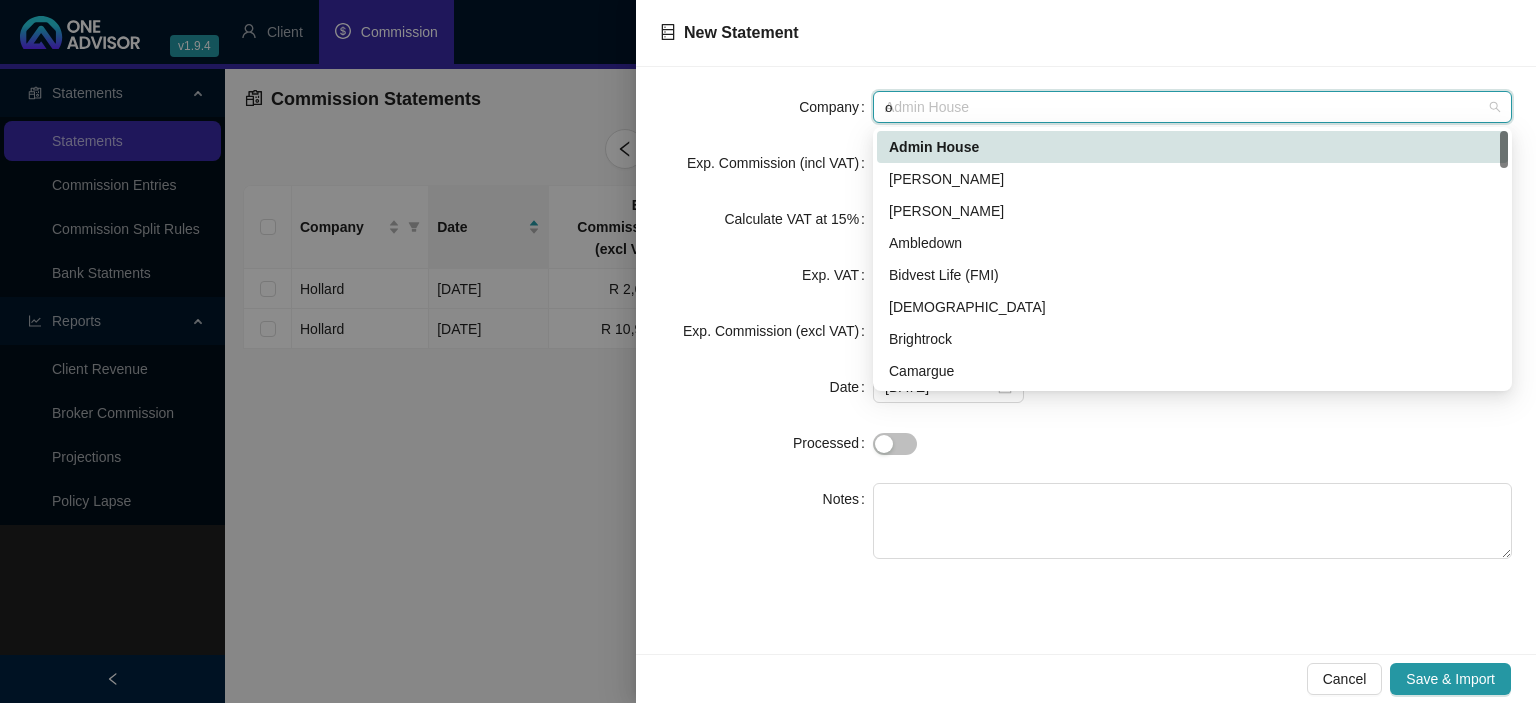 type on "ol" 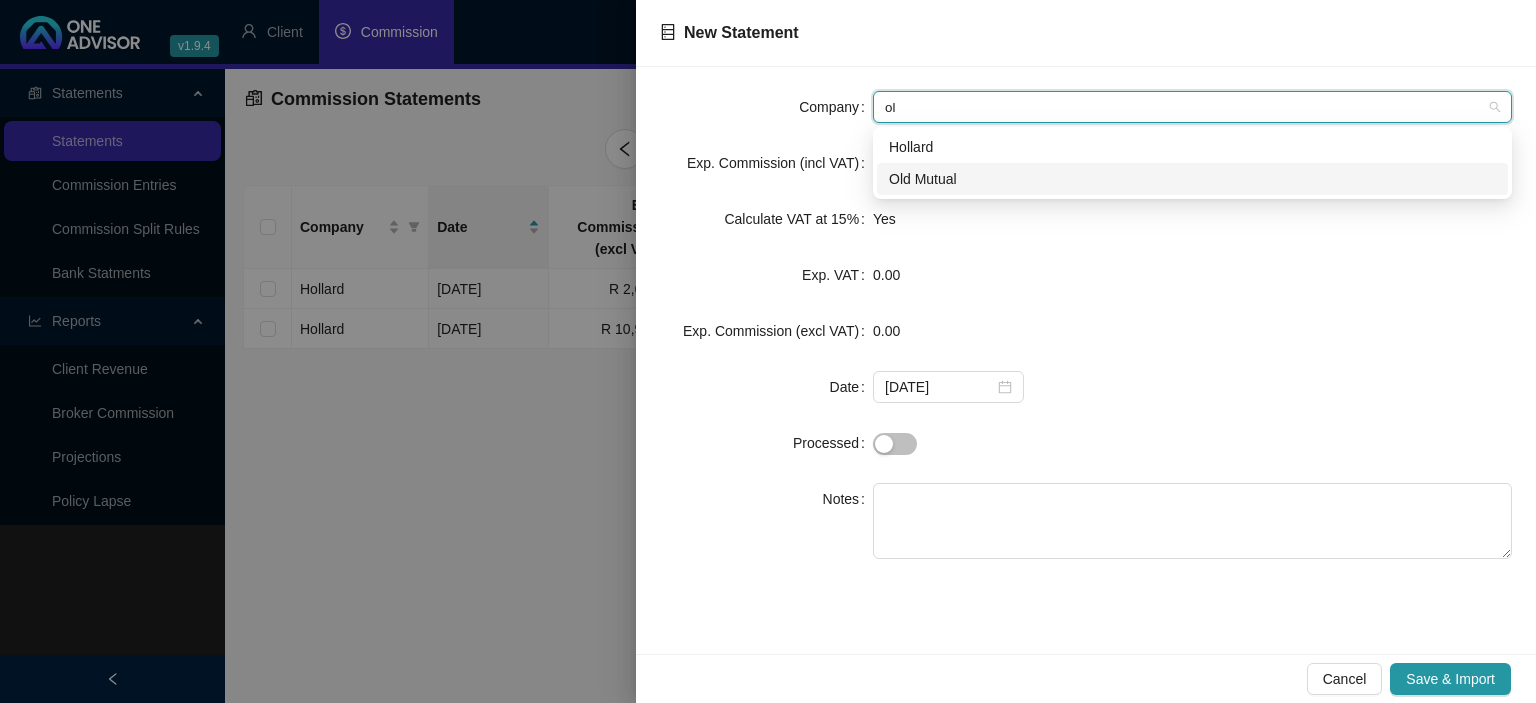 click on "Old Mutual" at bounding box center [1192, 179] 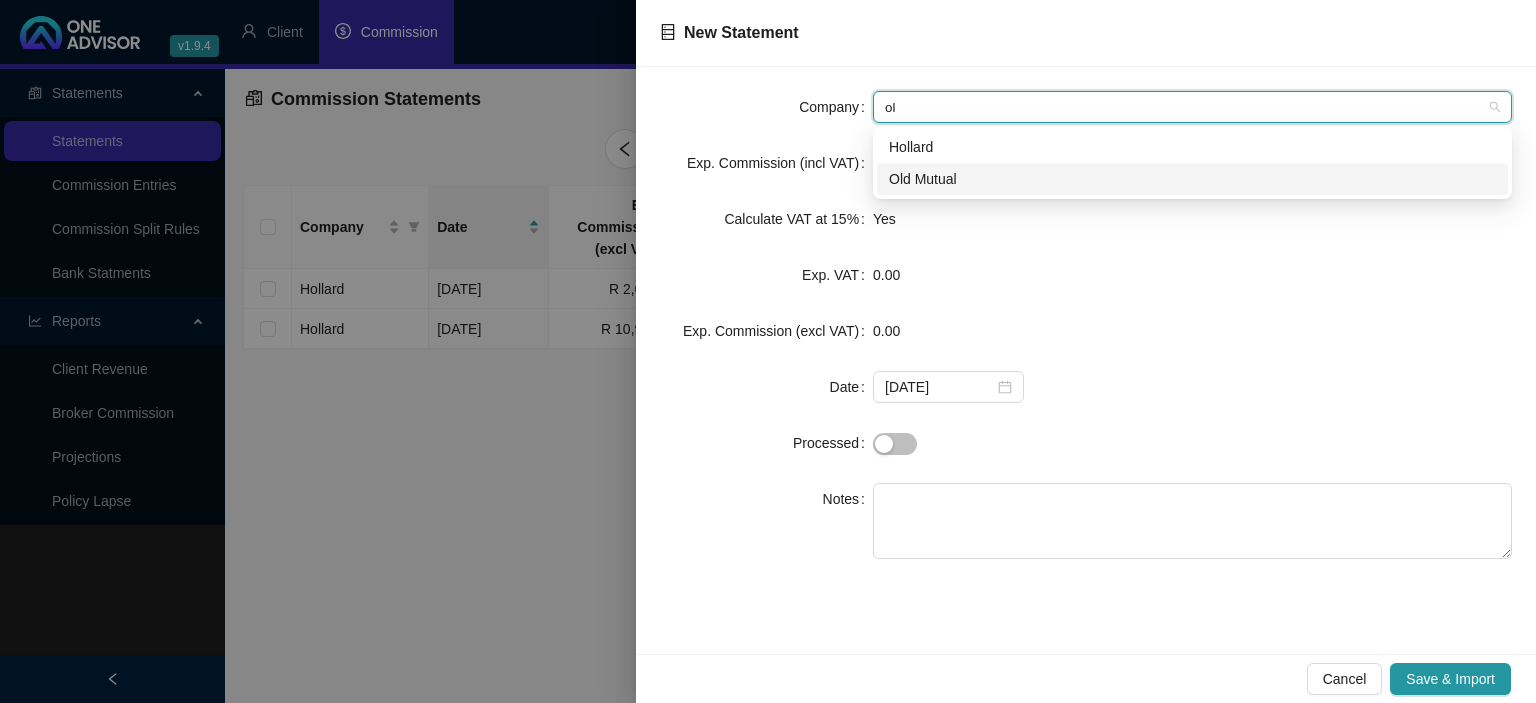 type 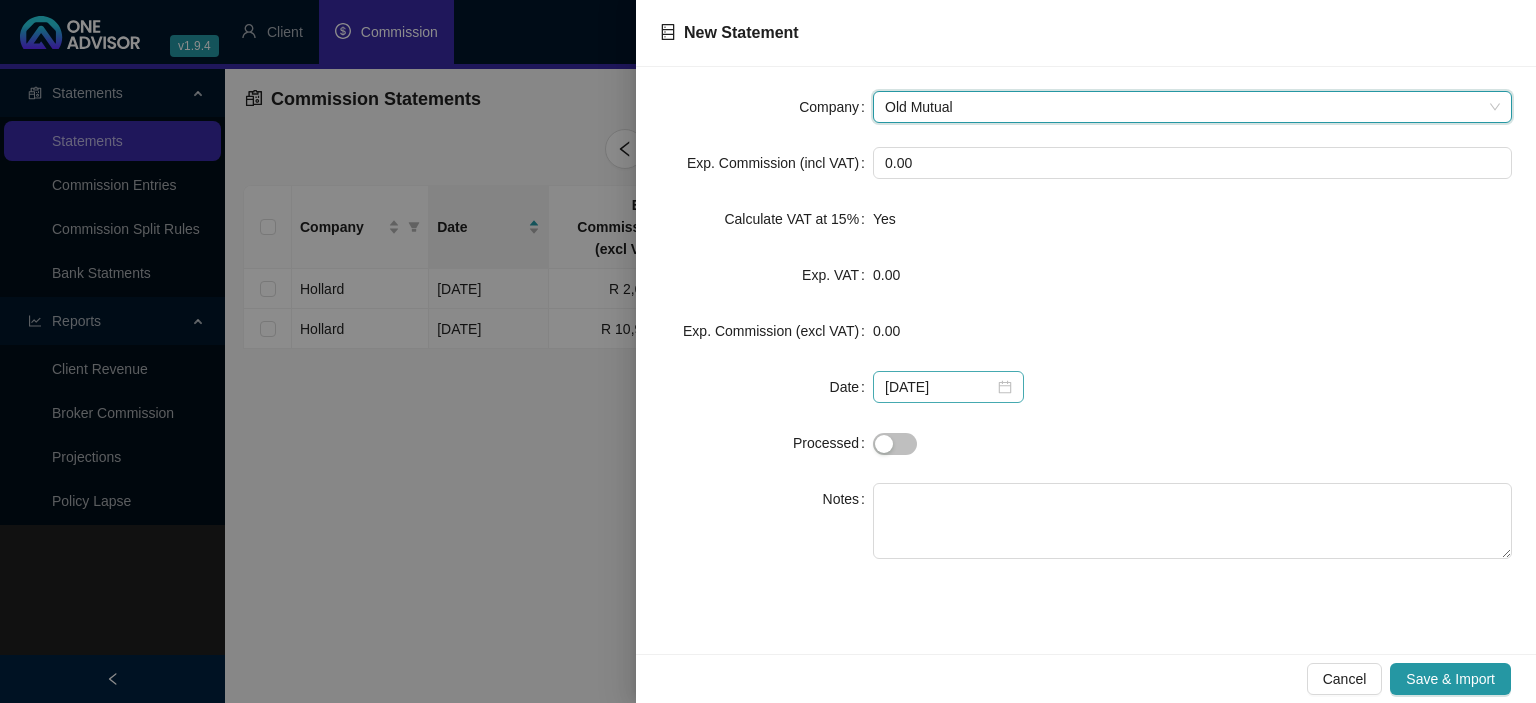click on "[DATE]" at bounding box center (948, 387) 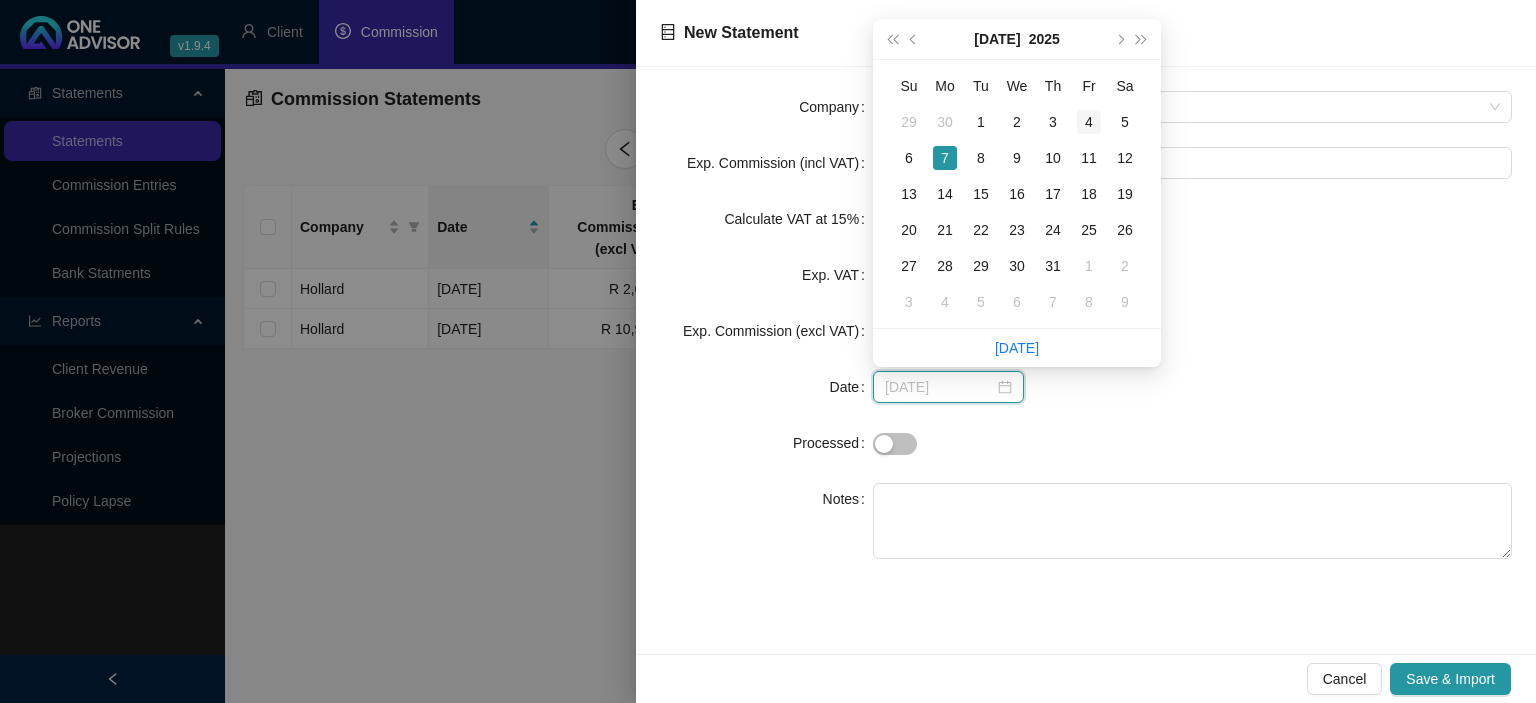 type on "[DATE]" 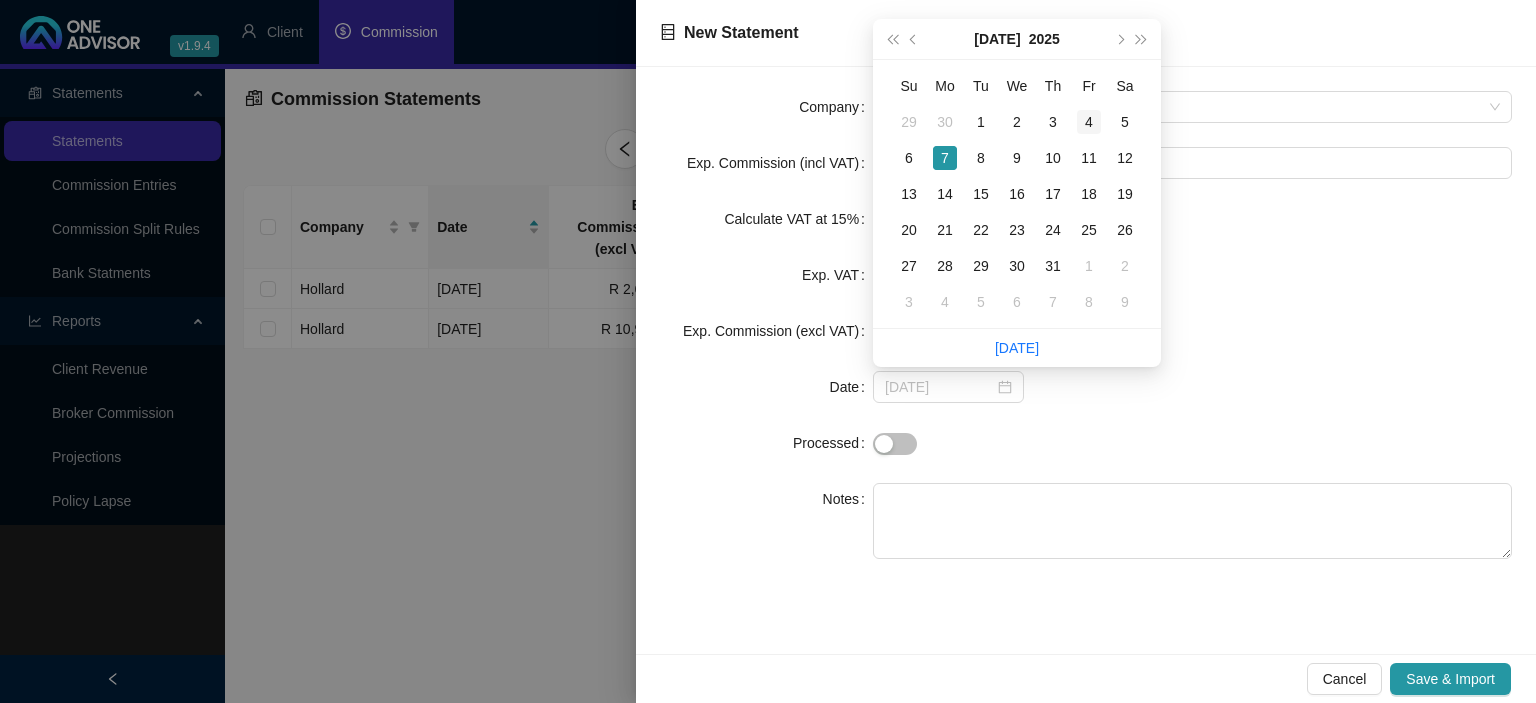 click on "4" at bounding box center [1089, 122] 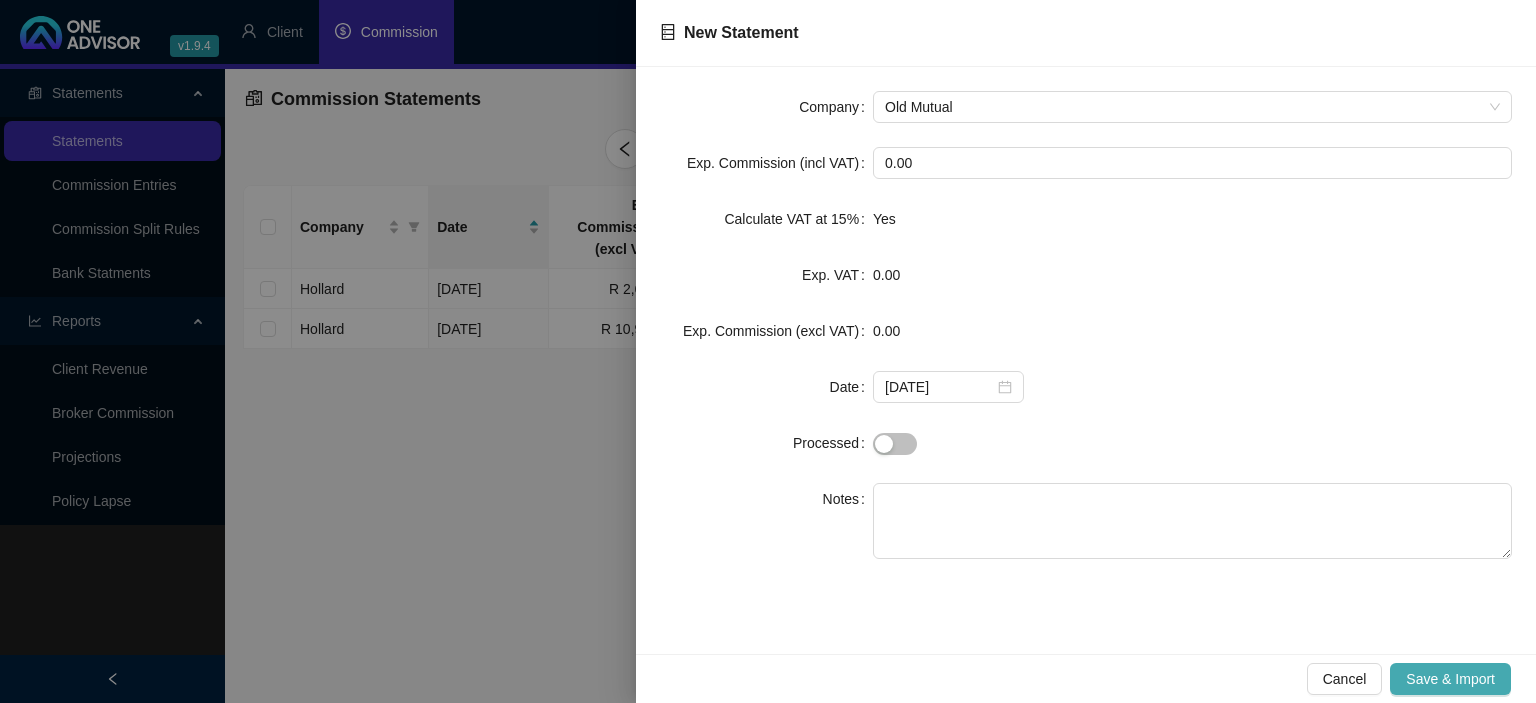 click on "Save & Import" at bounding box center [1450, 679] 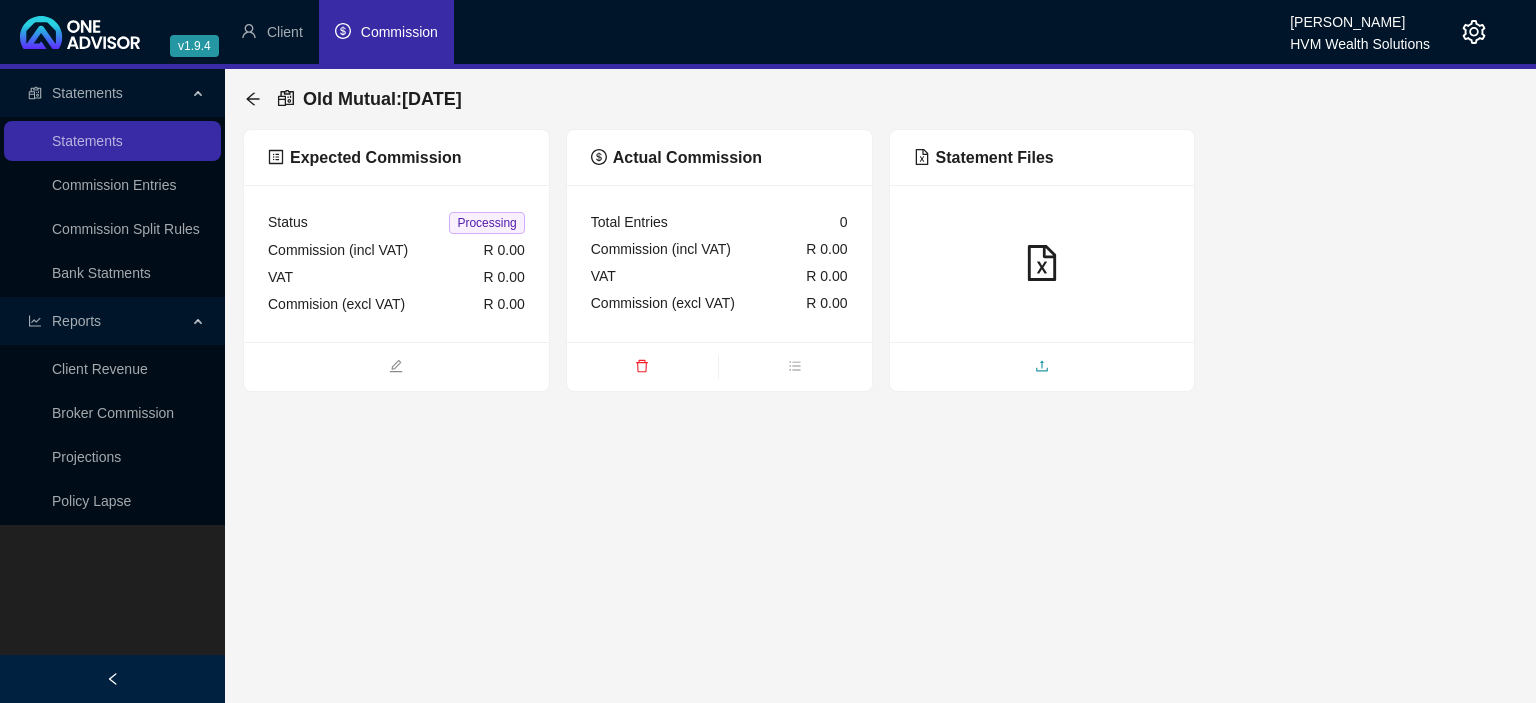 click at bounding box center (1042, 368) 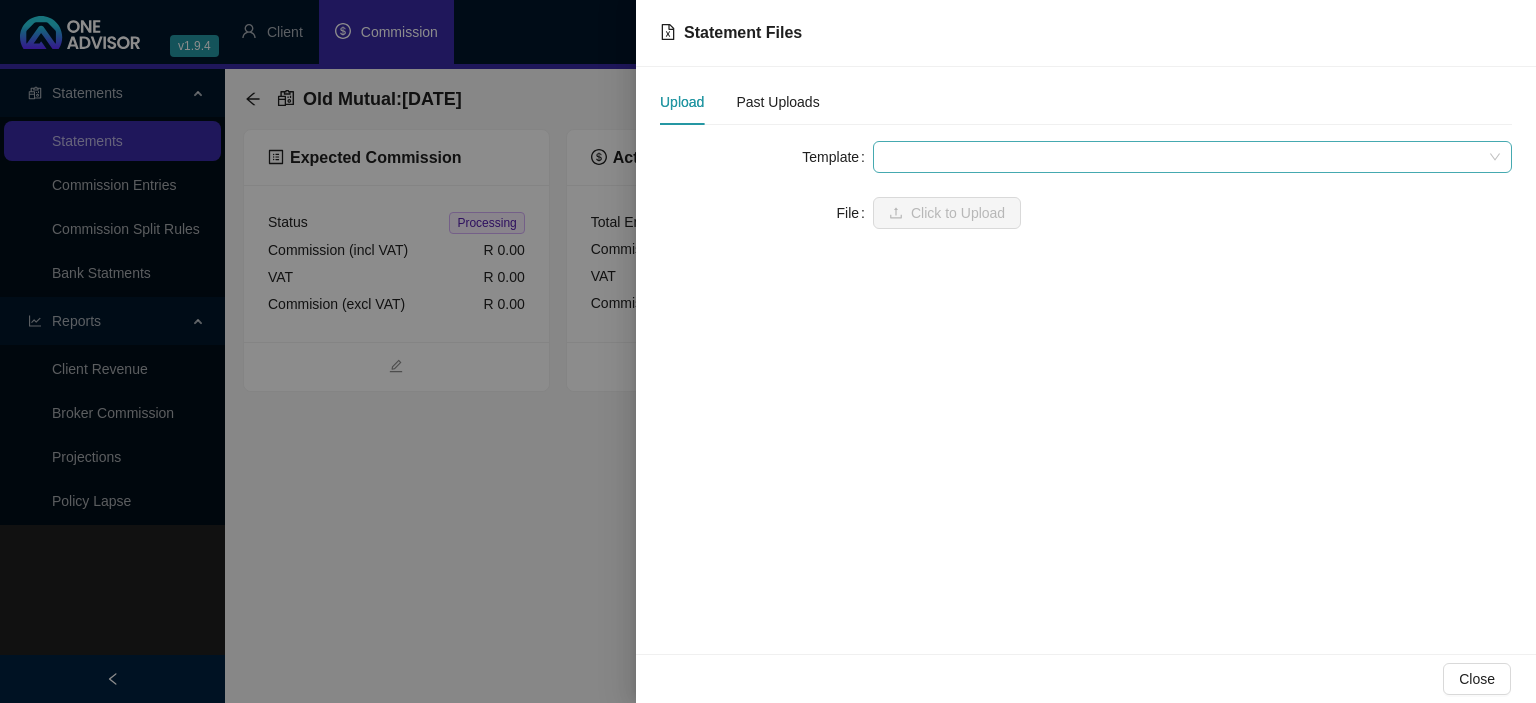 click at bounding box center (1192, 157) 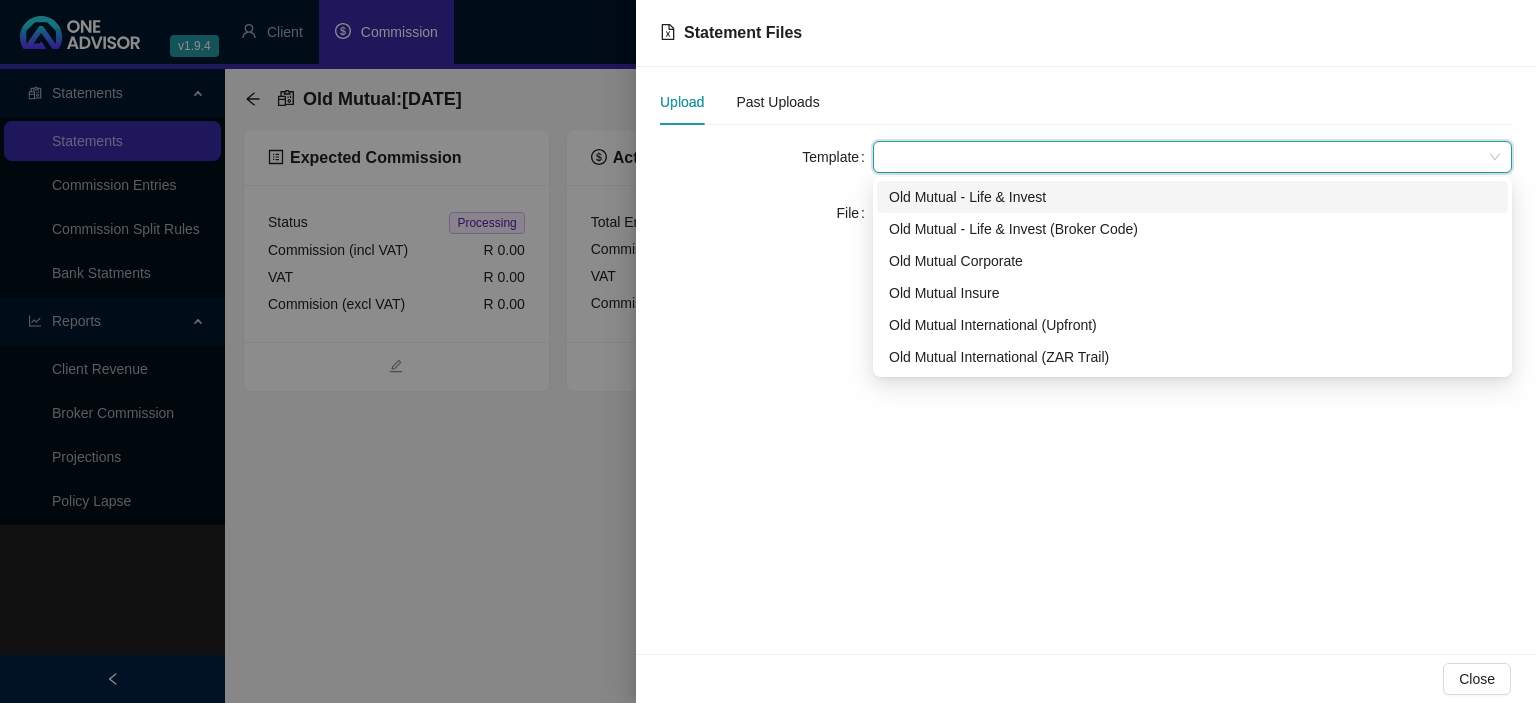 click on "Old Mutual - Life & Invest" at bounding box center (1192, 197) 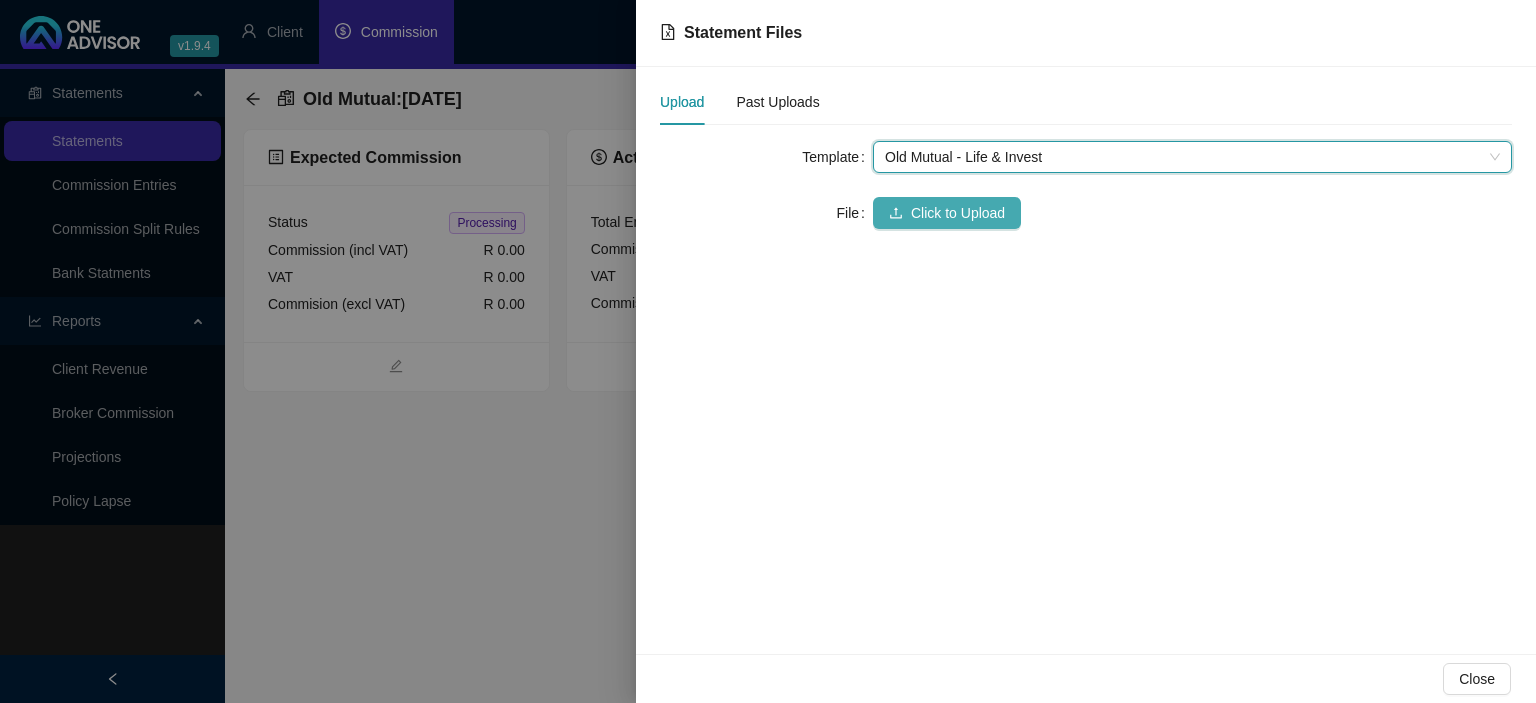 click on "Click to Upload" at bounding box center [958, 213] 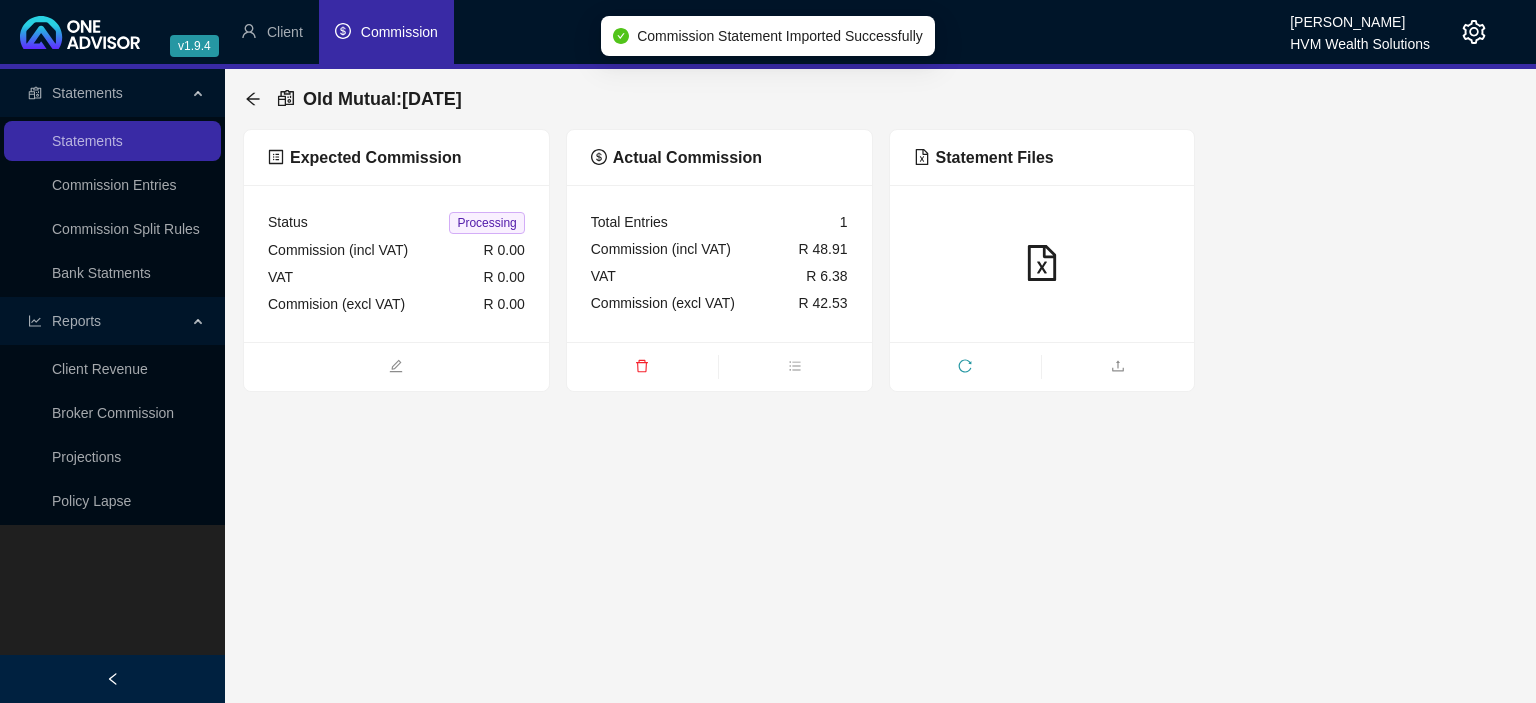 click at bounding box center [965, 368] 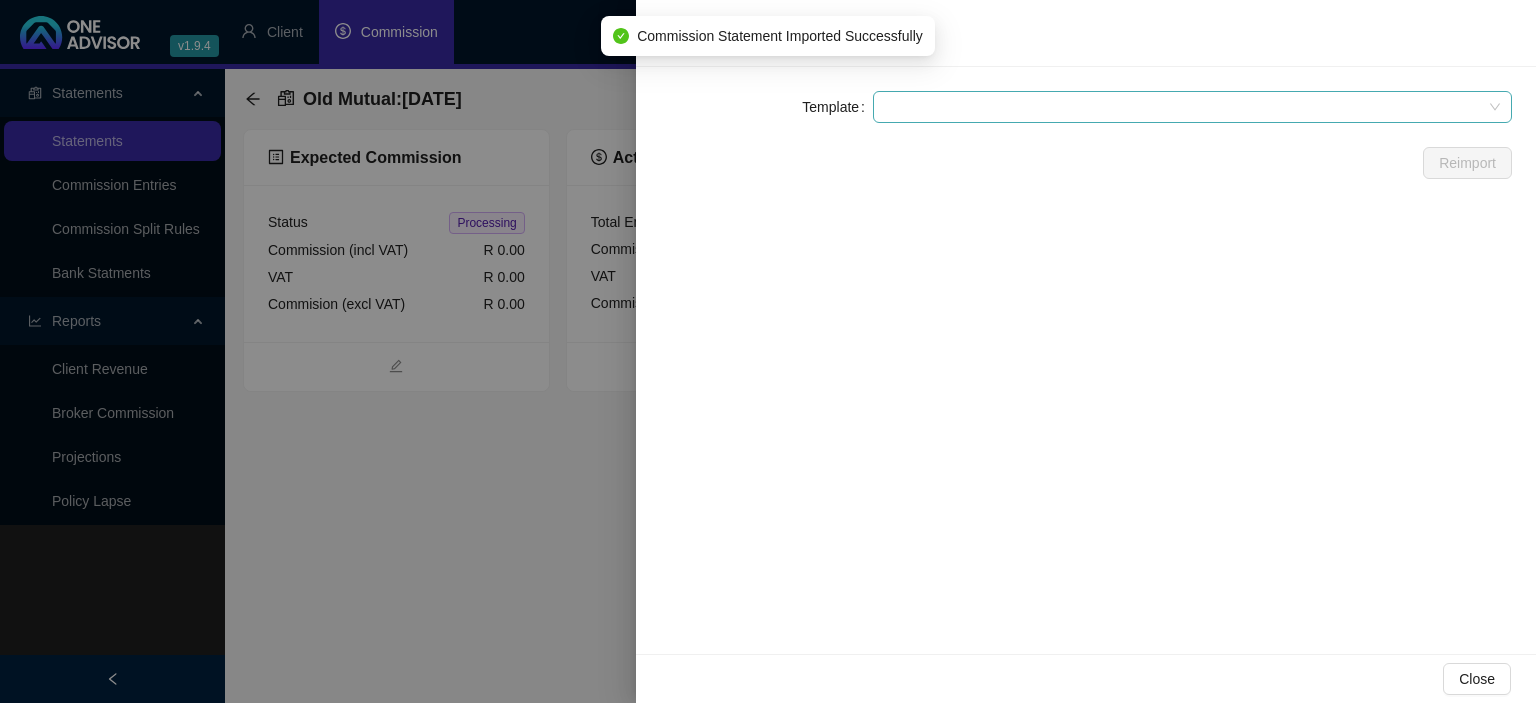 click at bounding box center [1192, 107] 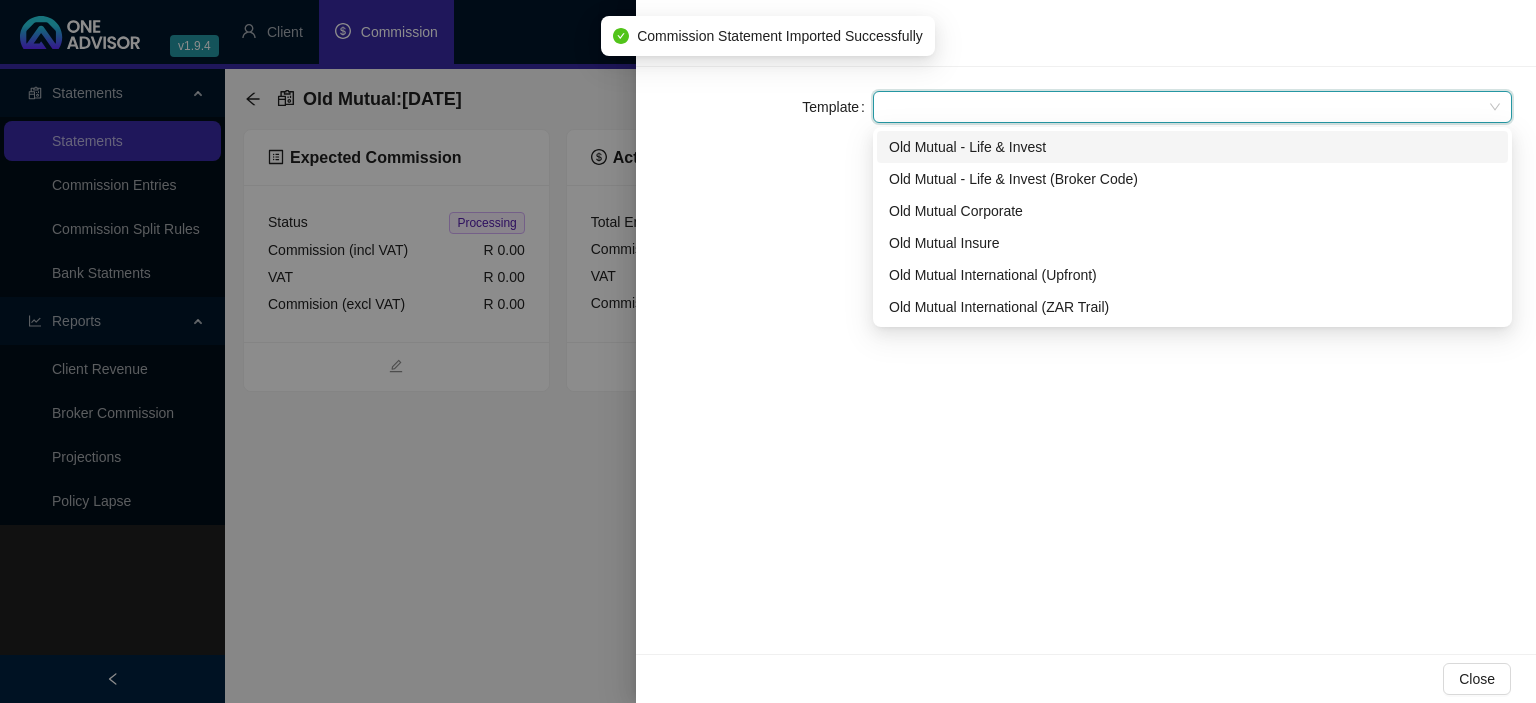 click on "Old Mutual - Life & Invest" at bounding box center [1192, 147] 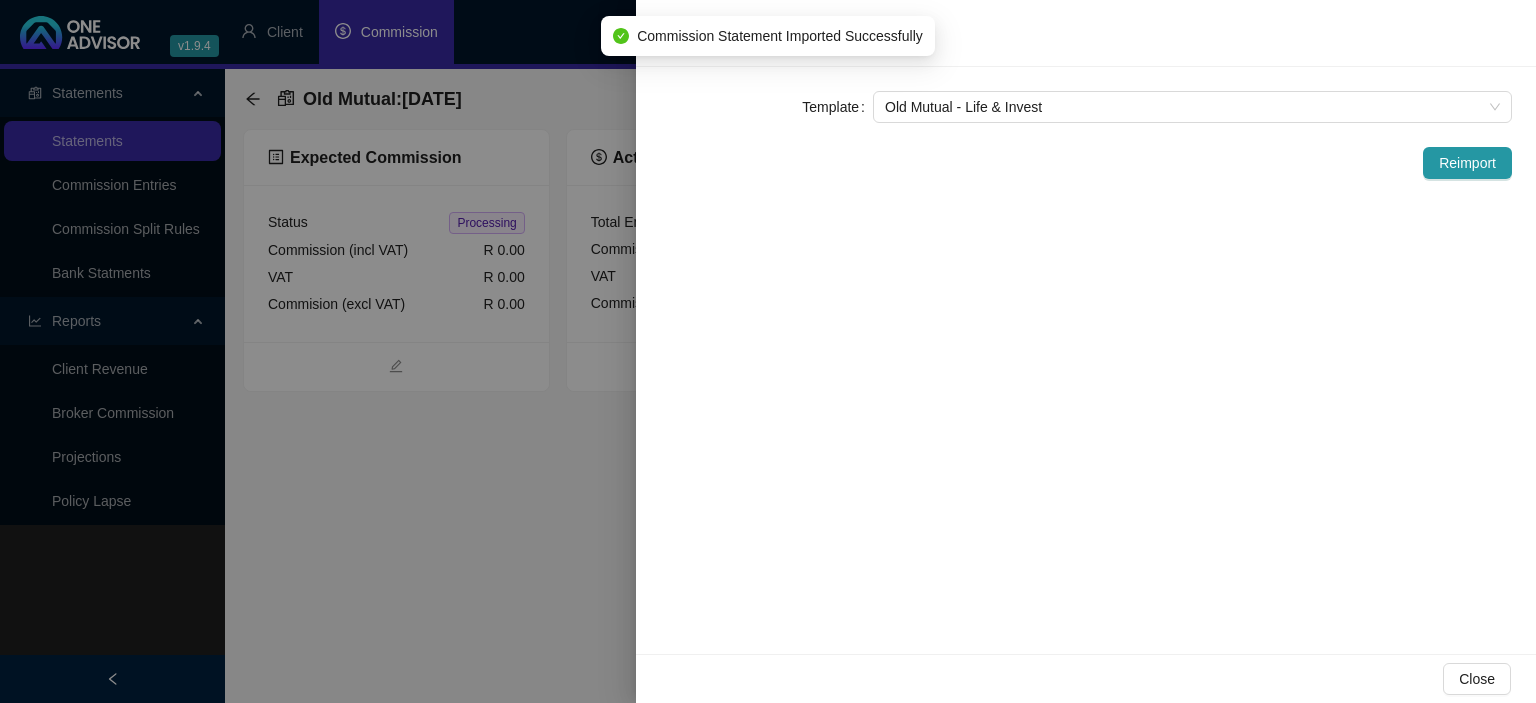 drag, startPoint x: 814, startPoint y: 301, endPoint x: 782, endPoint y: 330, distance: 43.185646 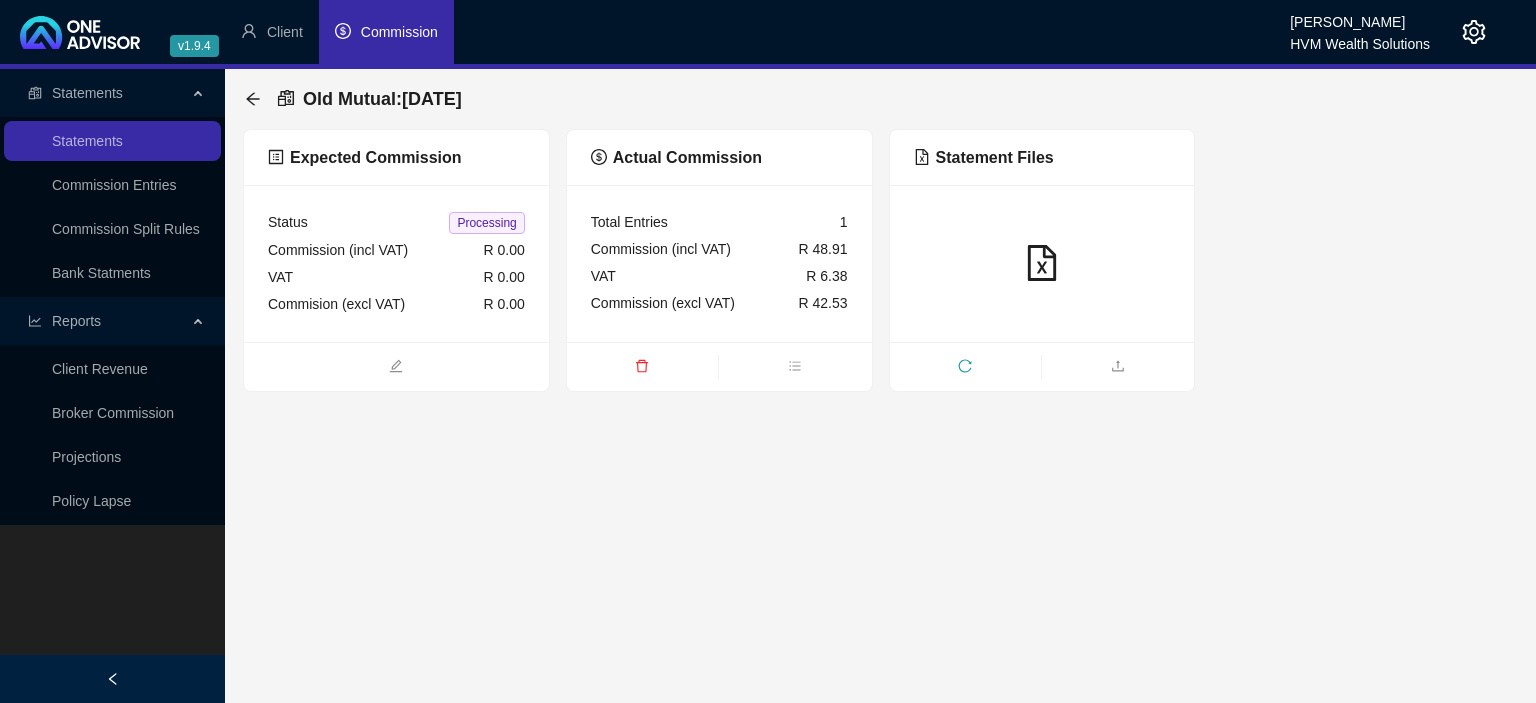 click at bounding box center [1042, 263] 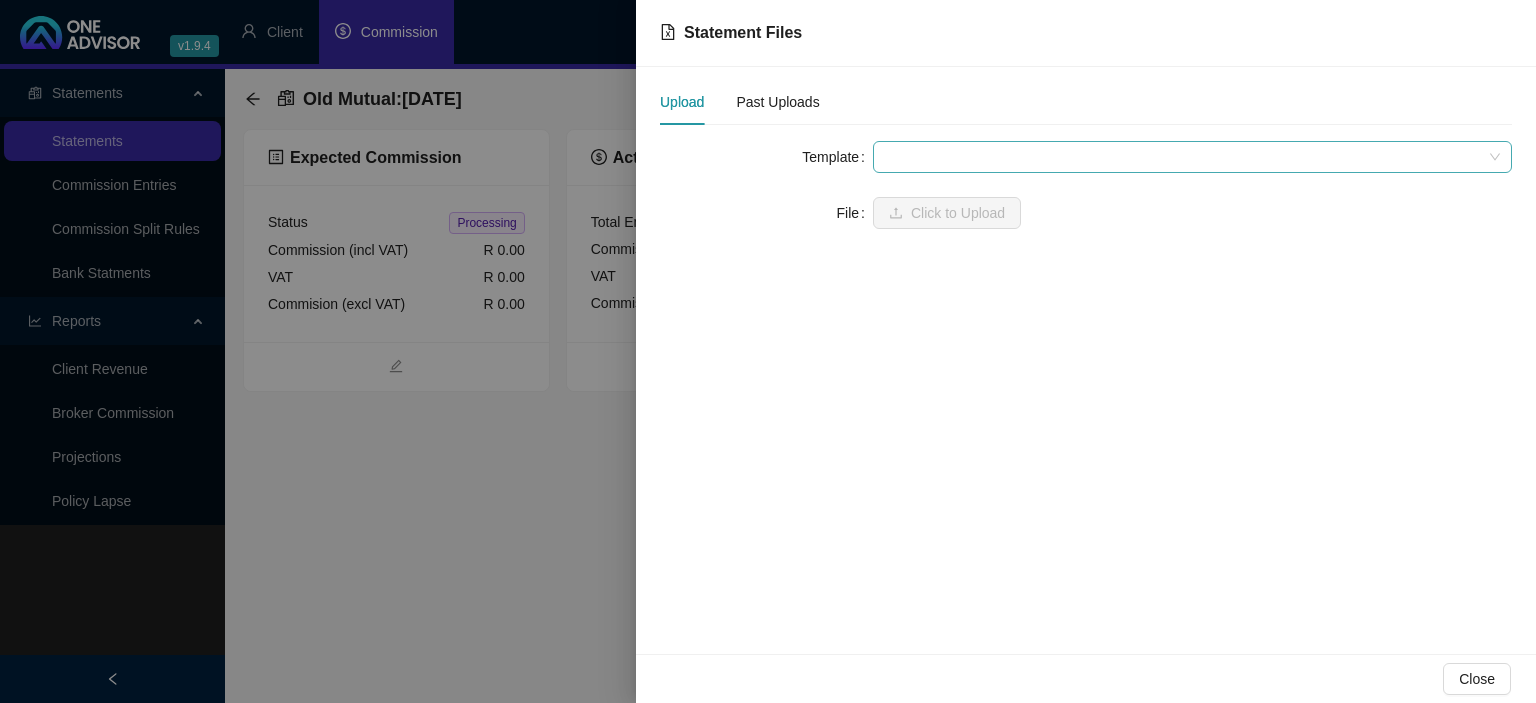 click at bounding box center [1192, 157] 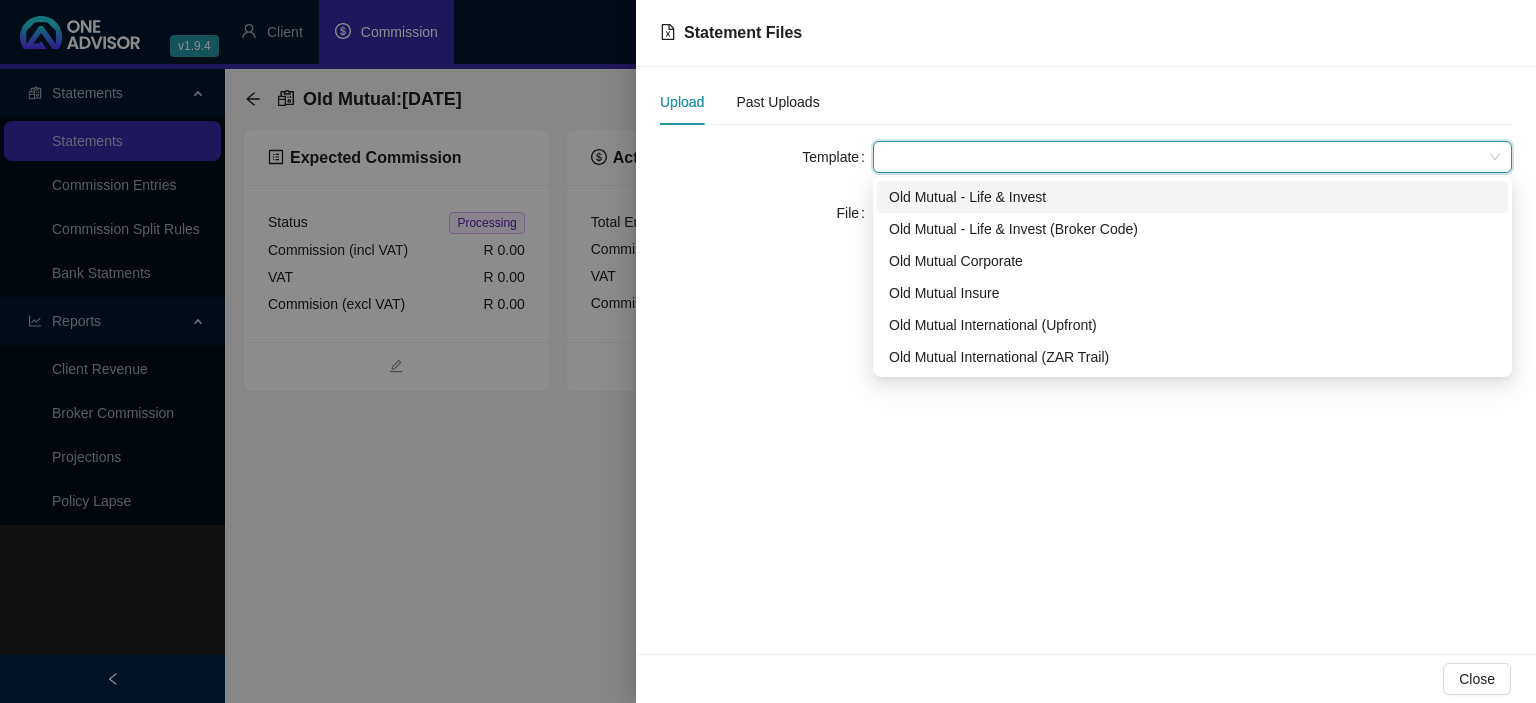 click on "Old Mutual - Life & Invest" at bounding box center [1192, 197] 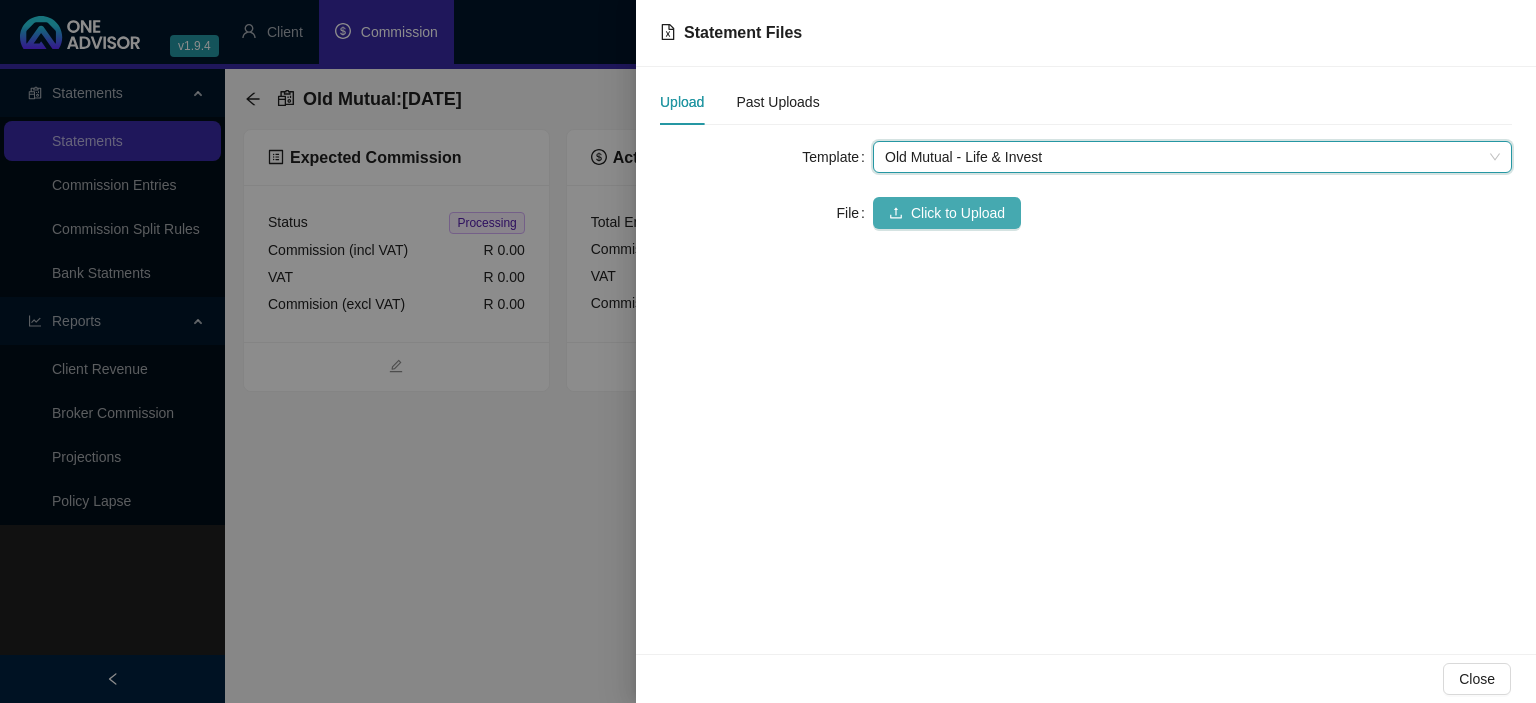 click on "Click to Upload" at bounding box center (958, 213) 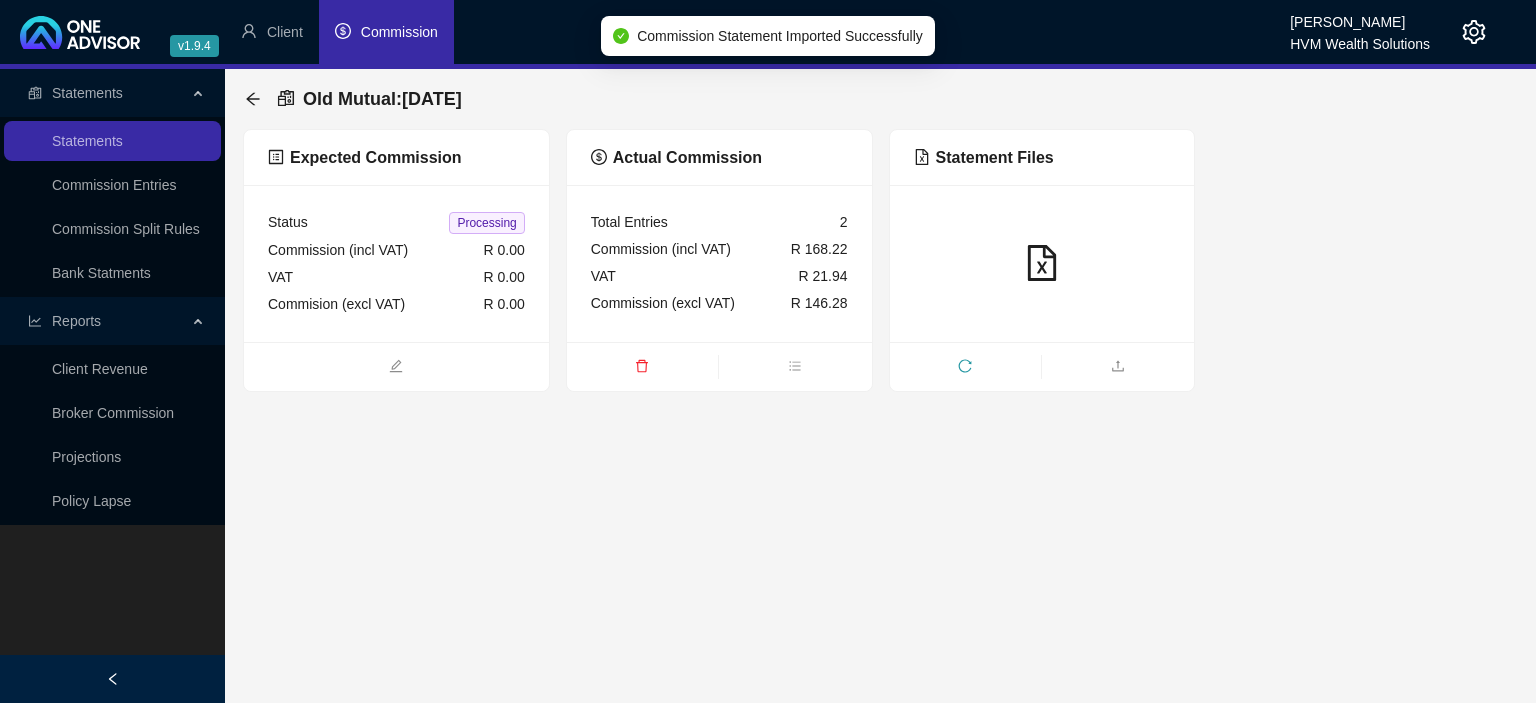 click at bounding box center (1042, 263) 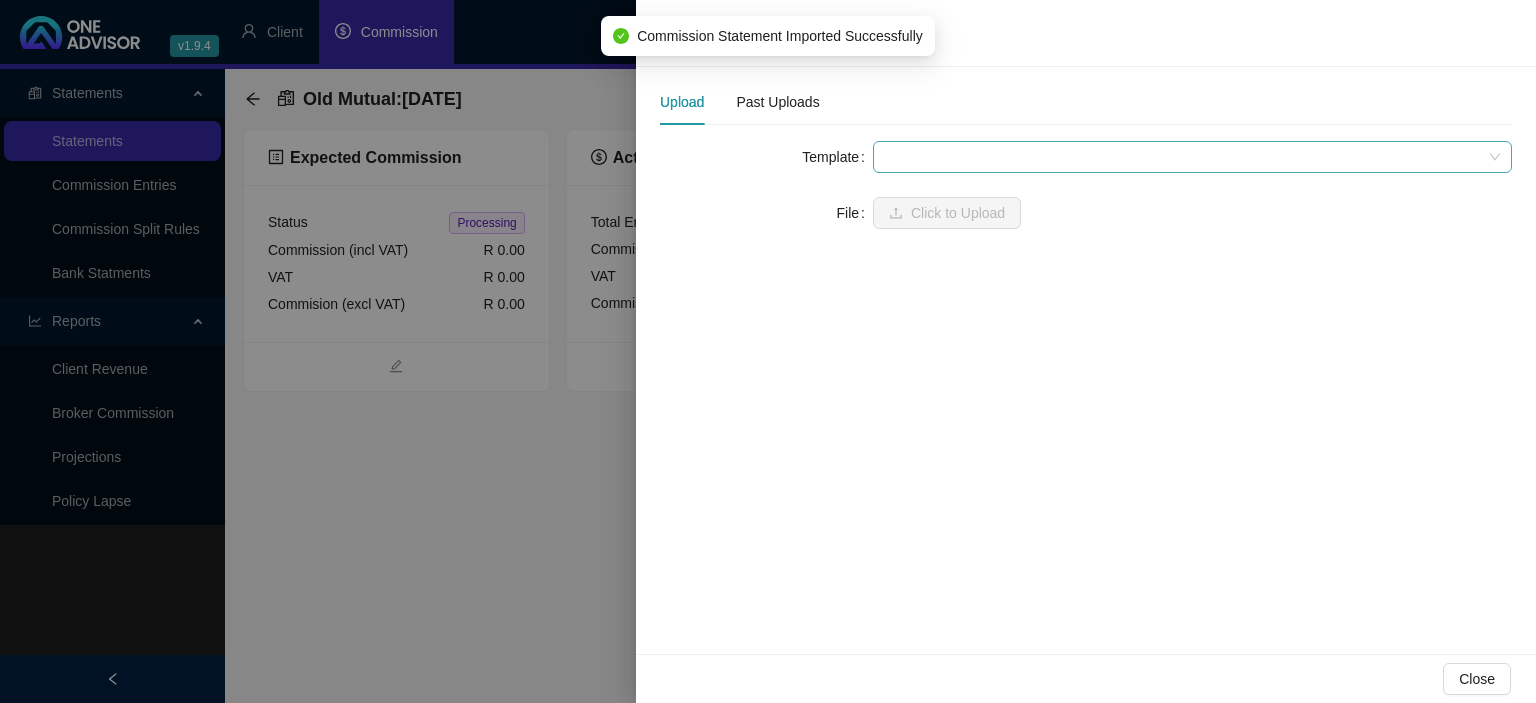 click at bounding box center [1192, 157] 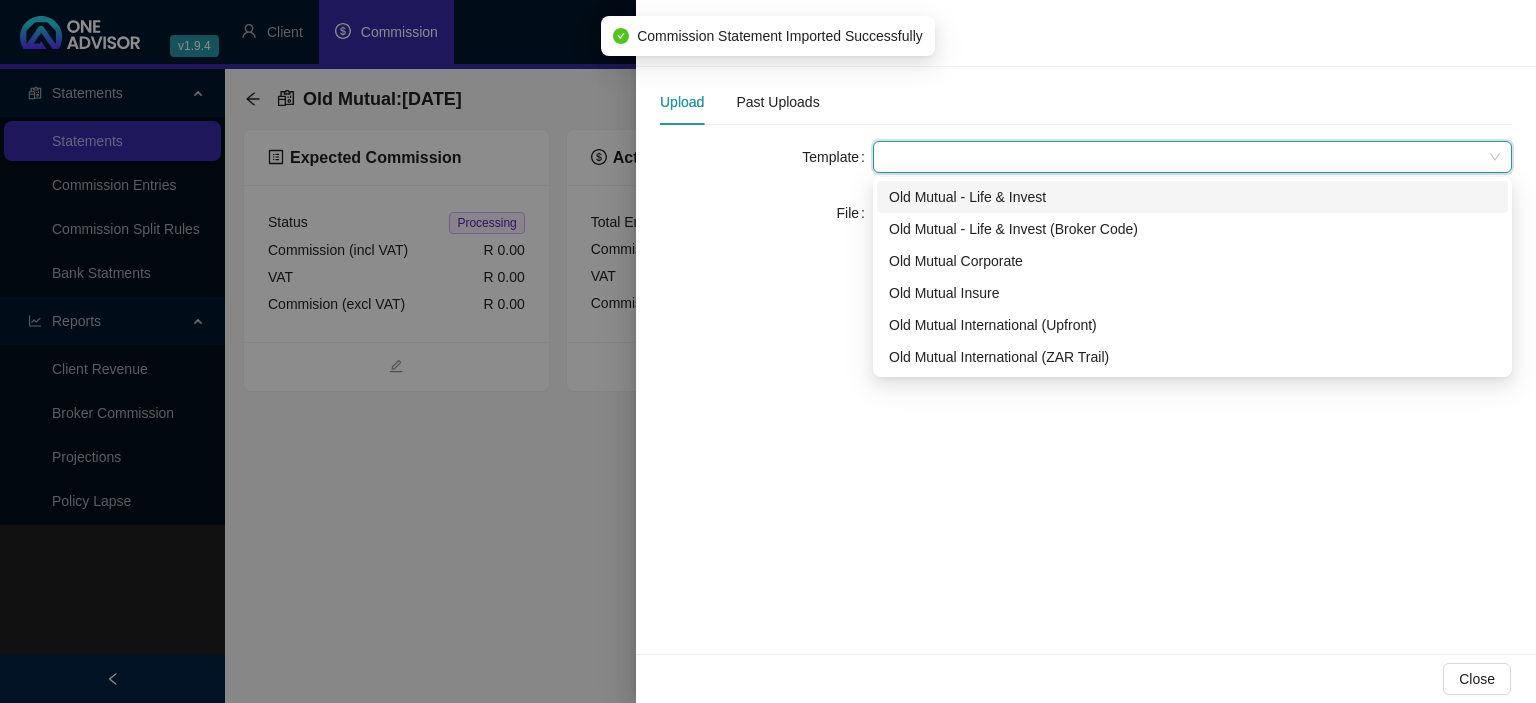 click on "Old Mutual - Life & Invest" at bounding box center [1192, 197] 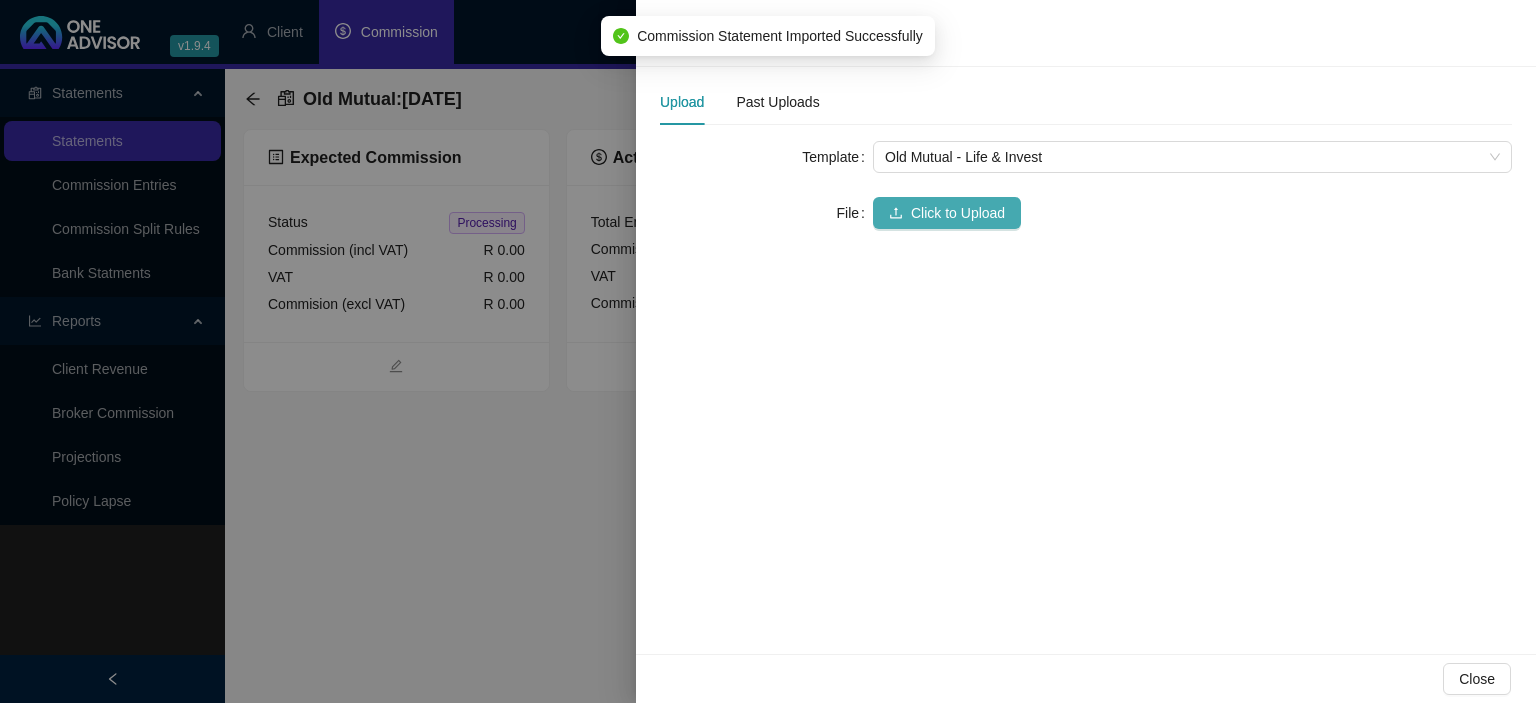 click on "Click to Upload" at bounding box center [958, 213] 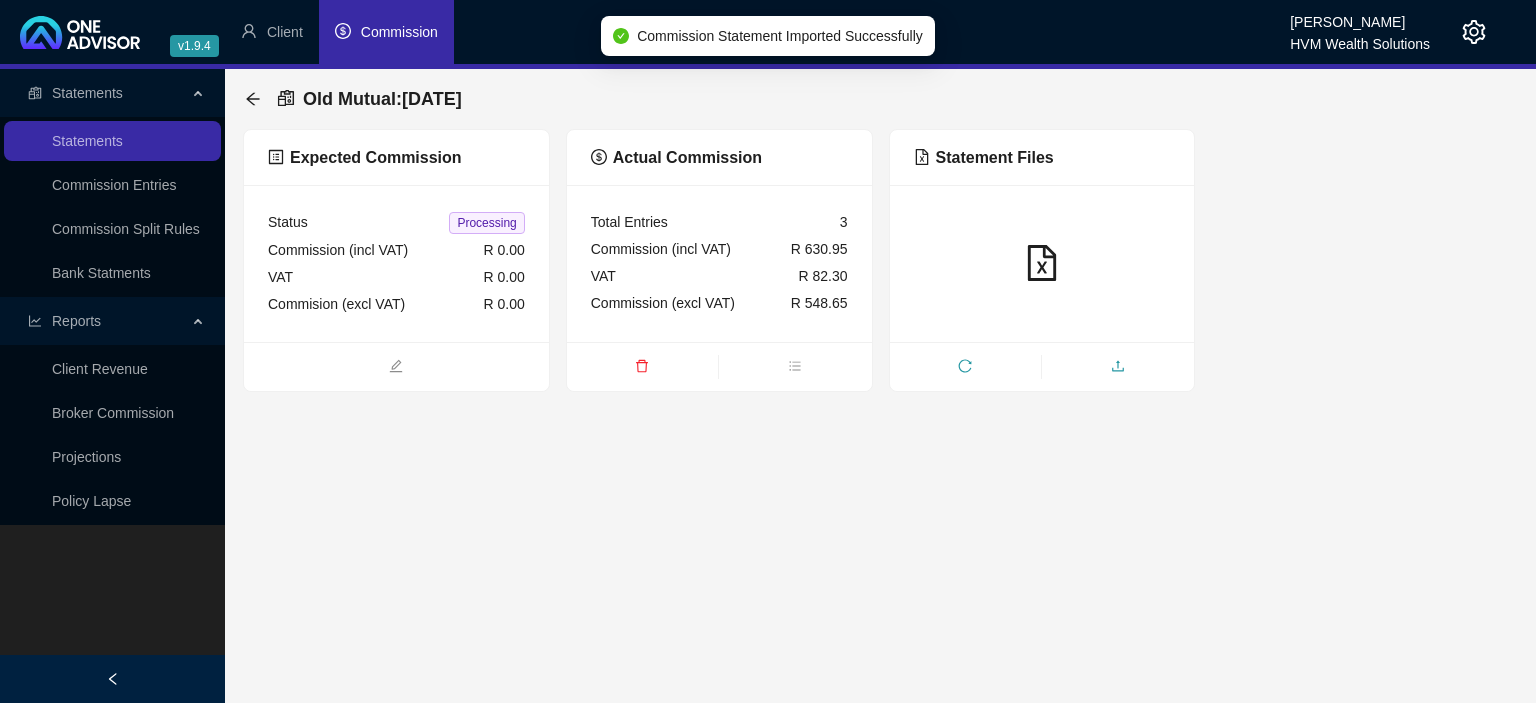 click at bounding box center (1118, 368) 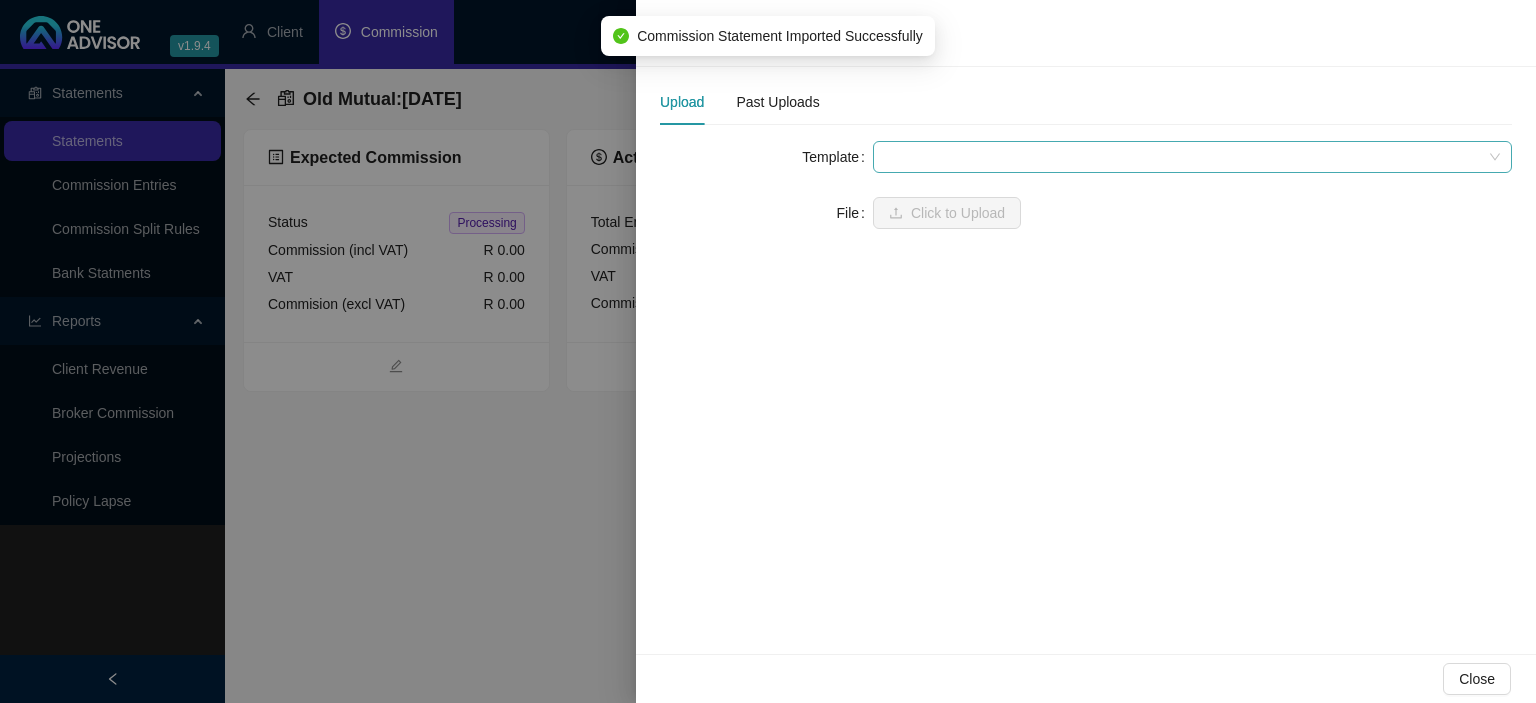 click at bounding box center [1192, 157] 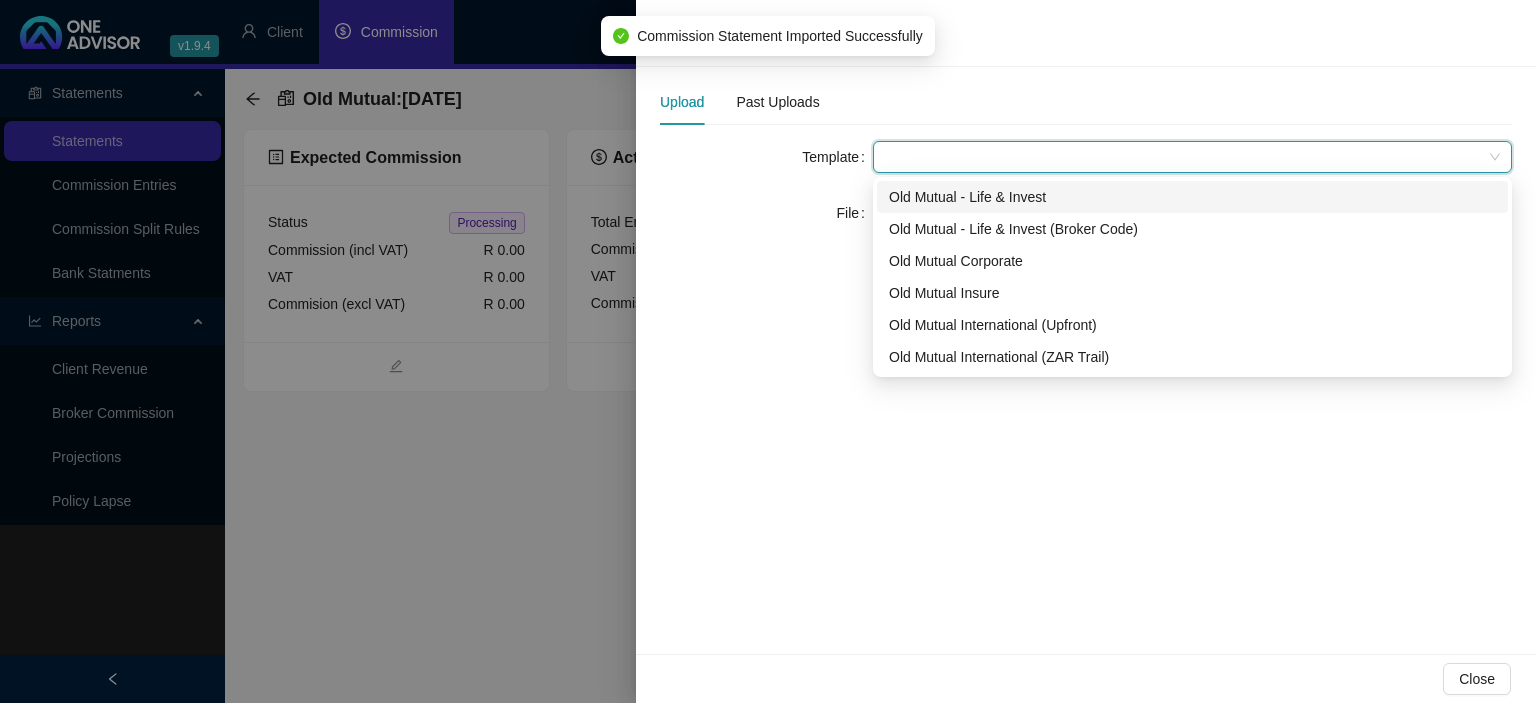 click on "Old Mutual - Life & Invest" at bounding box center [1192, 197] 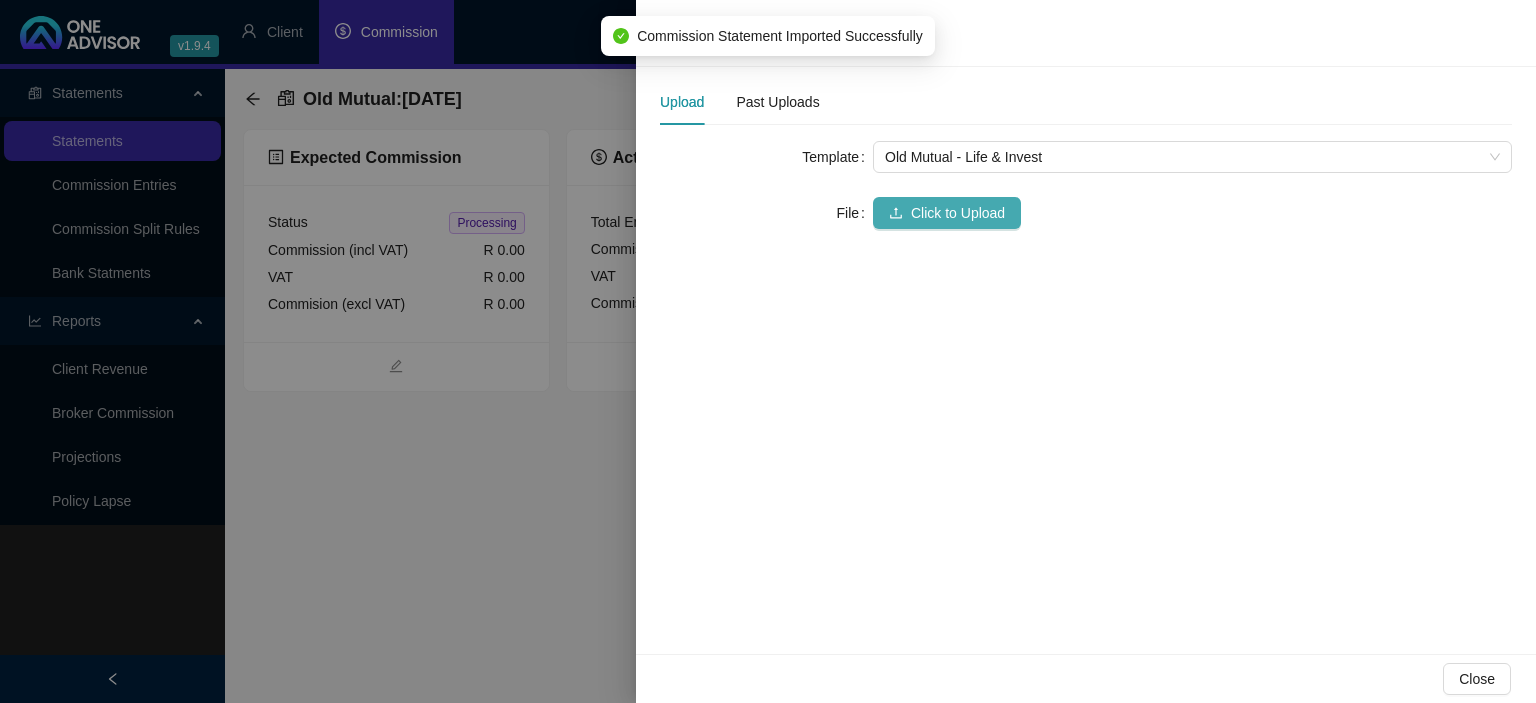 click on "Click to Upload" at bounding box center [947, 213] 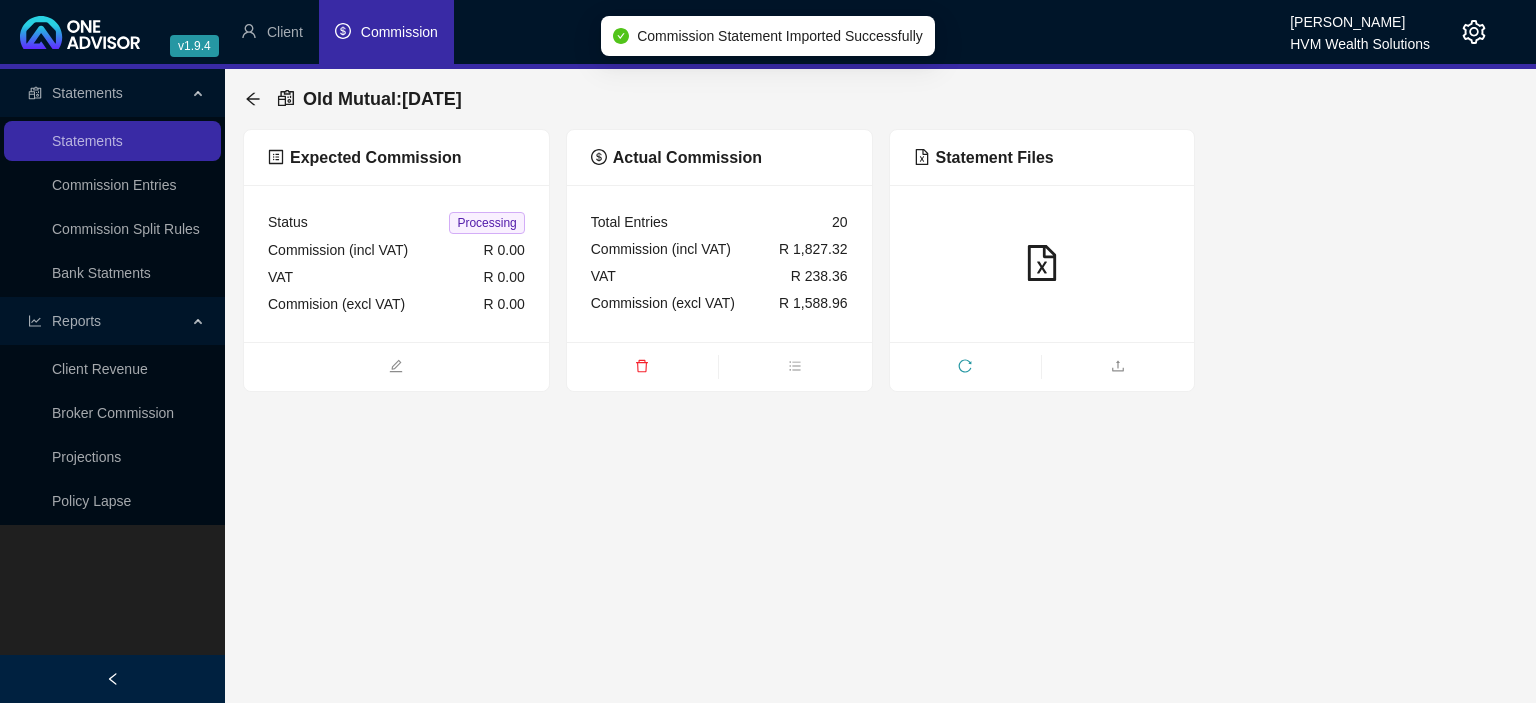 click at bounding box center (1042, 366) 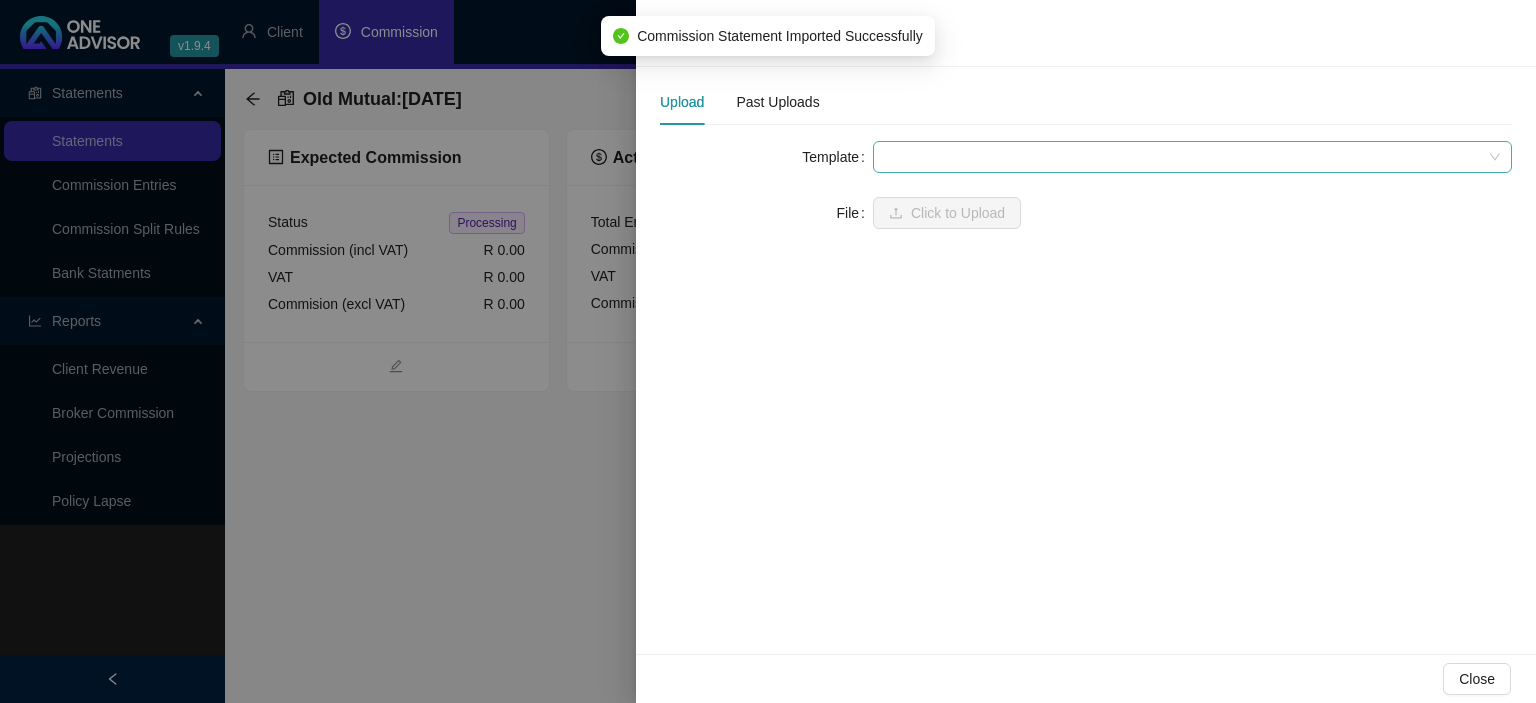 click at bounding box center [1192, 157] 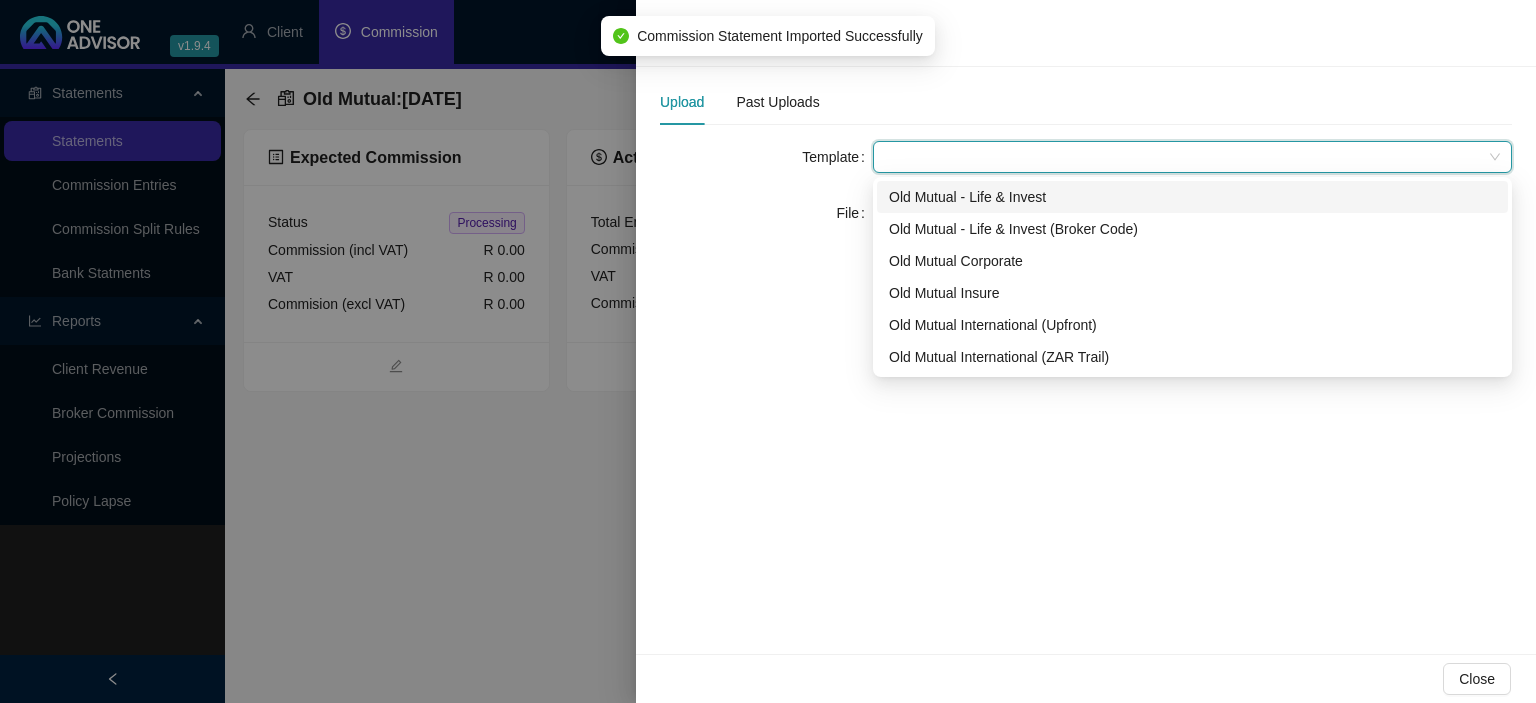 click on "Old Mutual - Life & Invest" at bounding box center (1192, 197) 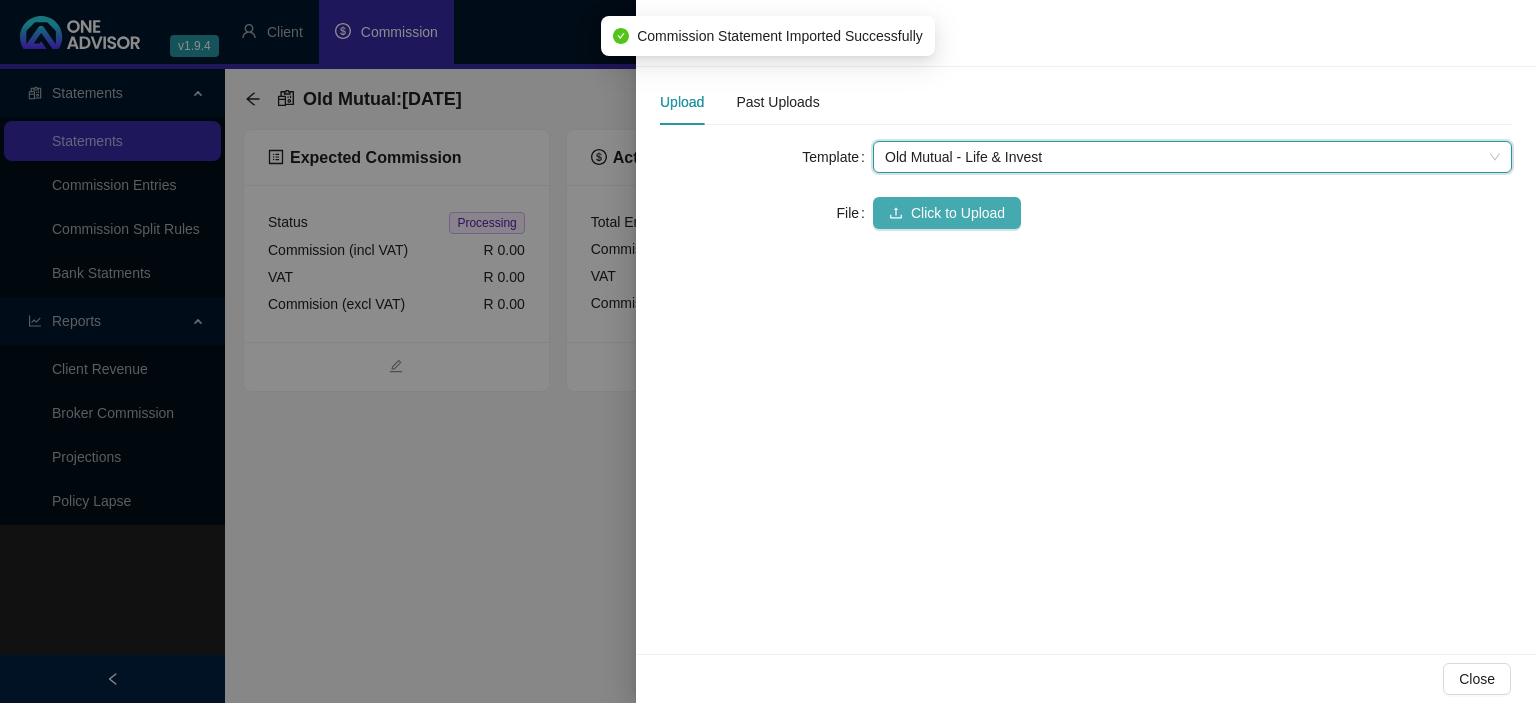 click on "Click to Upload" at bounding box center [947, 213] 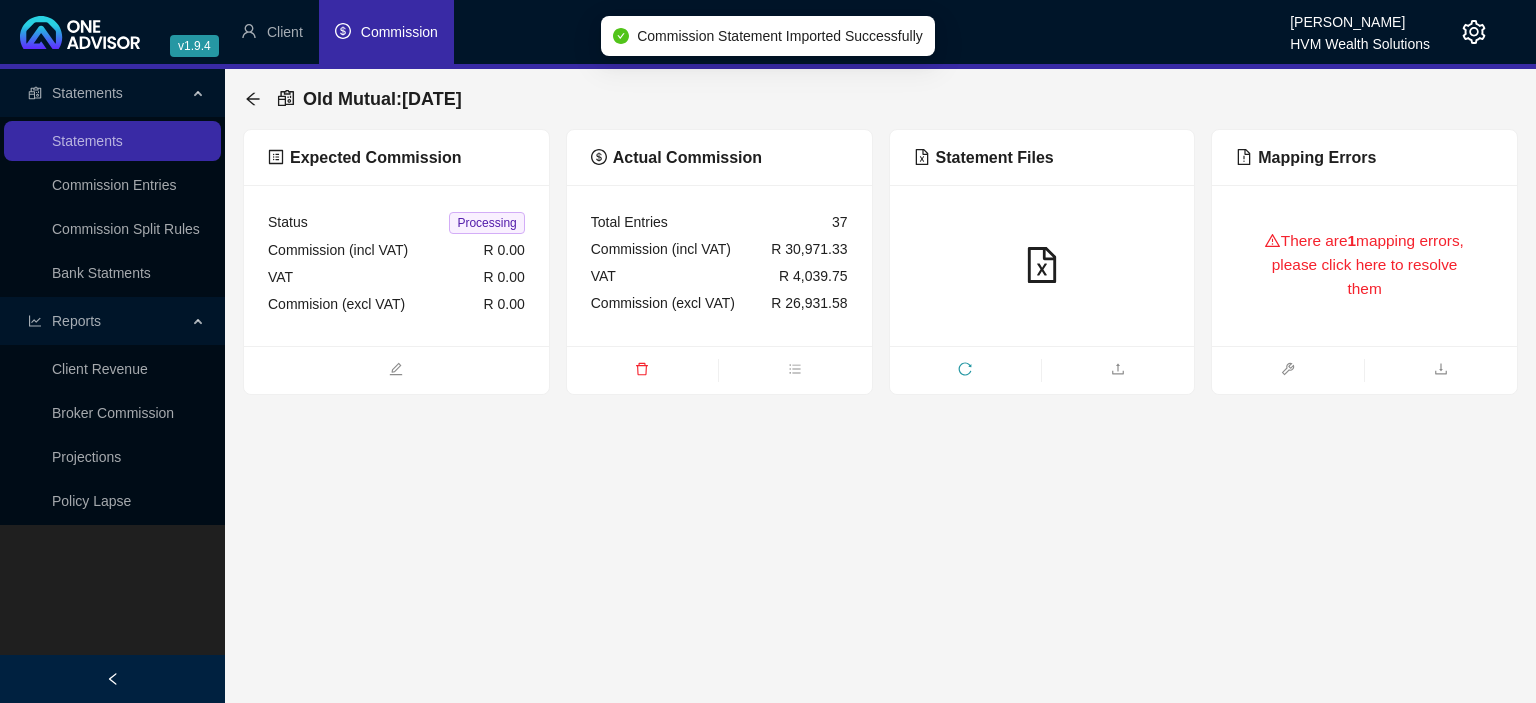 click on "There are  1  mapping errors, please click here to resolve them" at bounding box center (1364, 265) 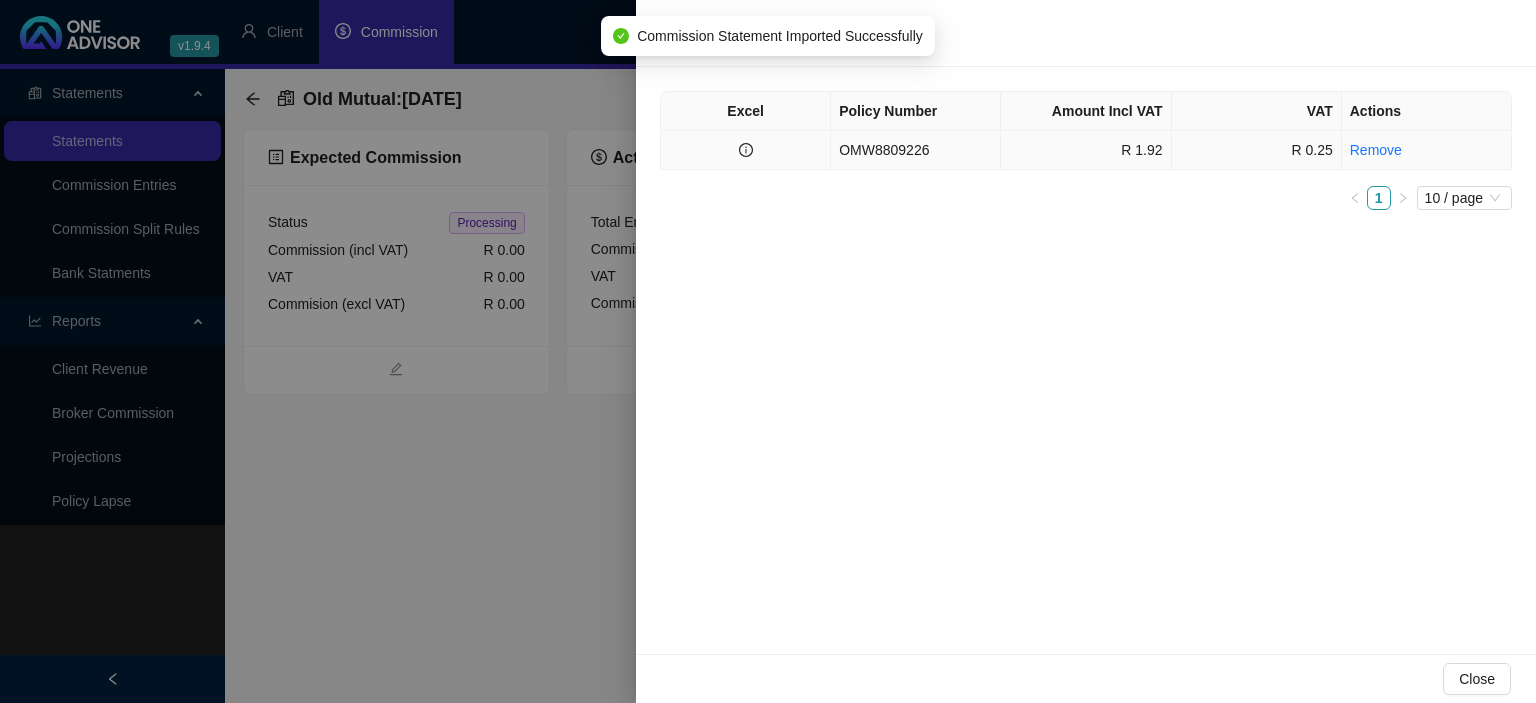 click on "OMW8809226" at bounding box center (916, 150) 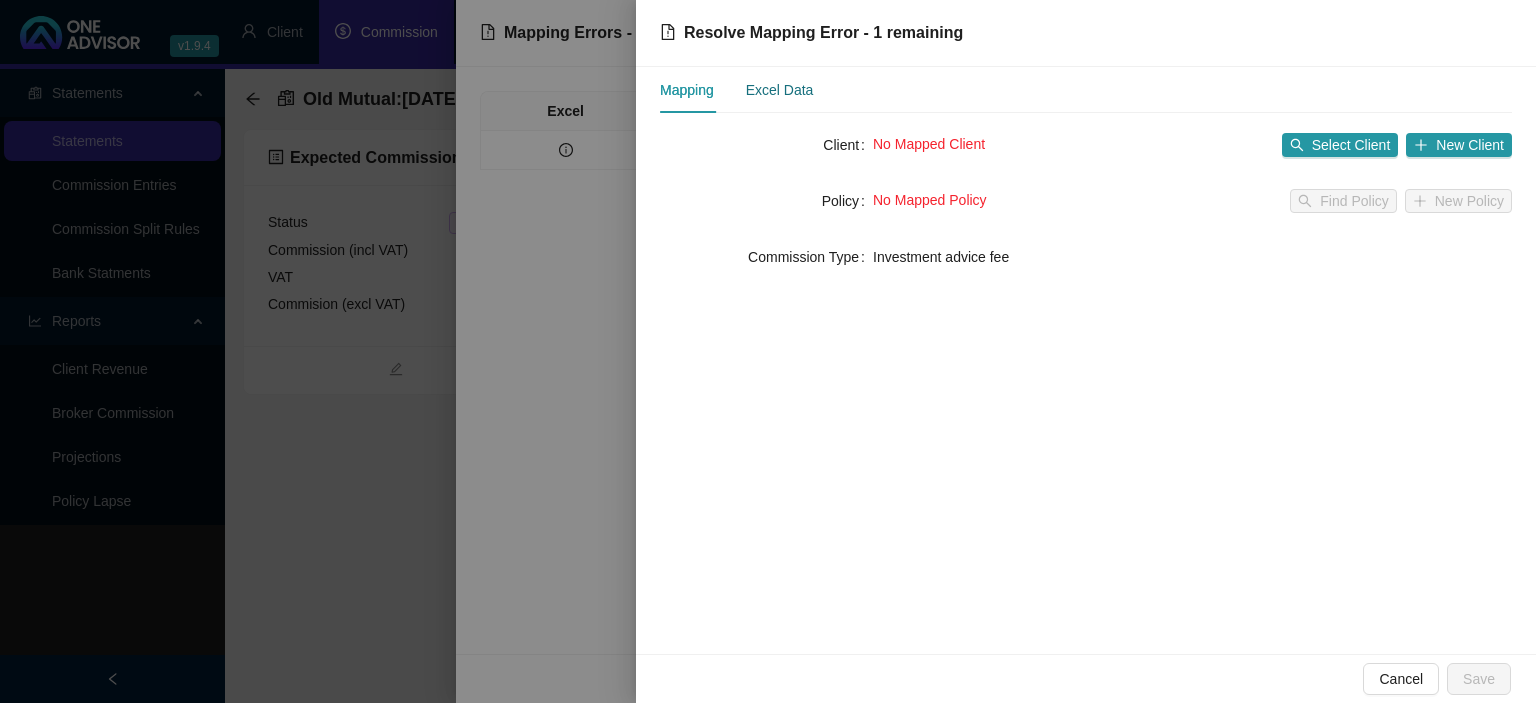 click on "Excel Data" at bounding box center (780, 90) 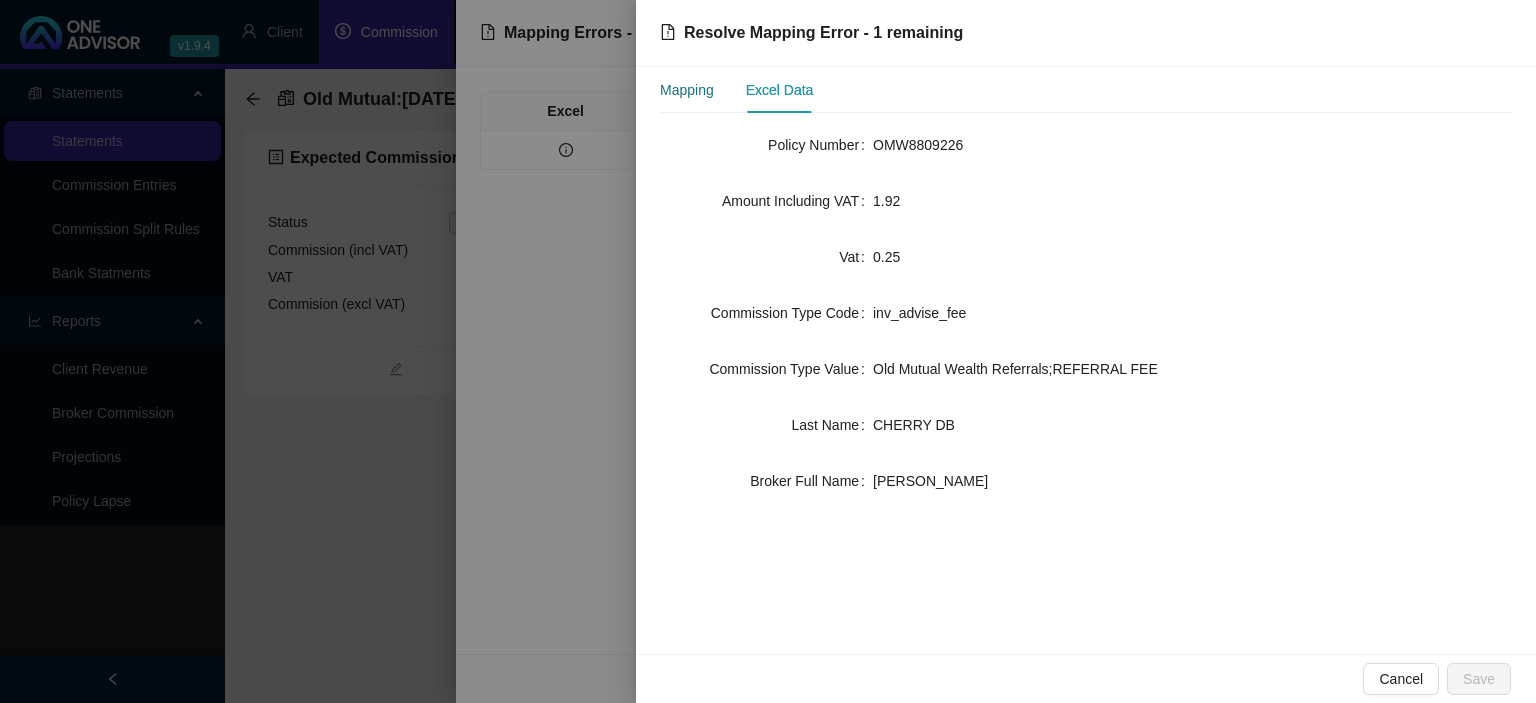 click on "Mapping" at bounding box center [687, 90] 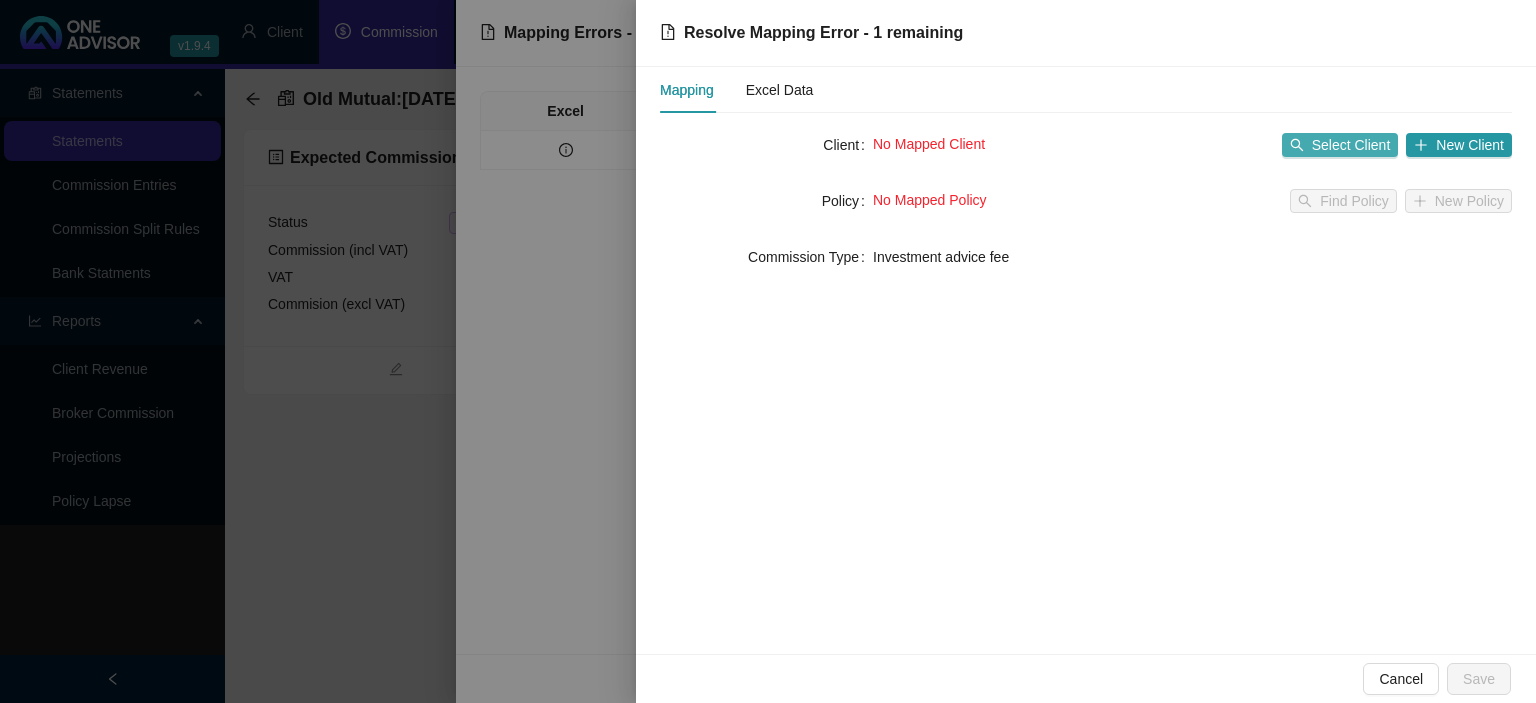 click on "Select Client" at bounding box center [1351, 145] 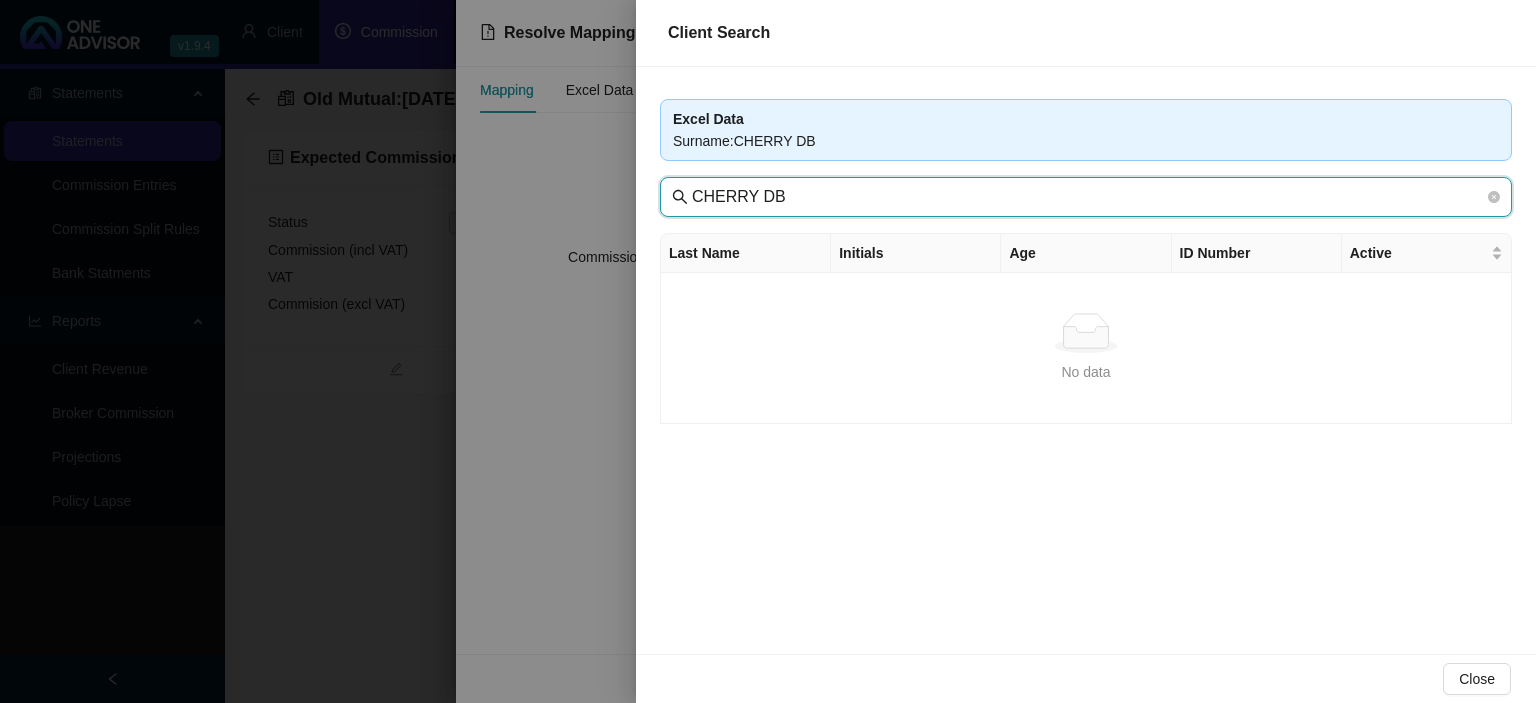 drag, startPoint x: 843, startPoint y: 193, endPoint x: 969, endPoint y: 190, distance: 126.035706 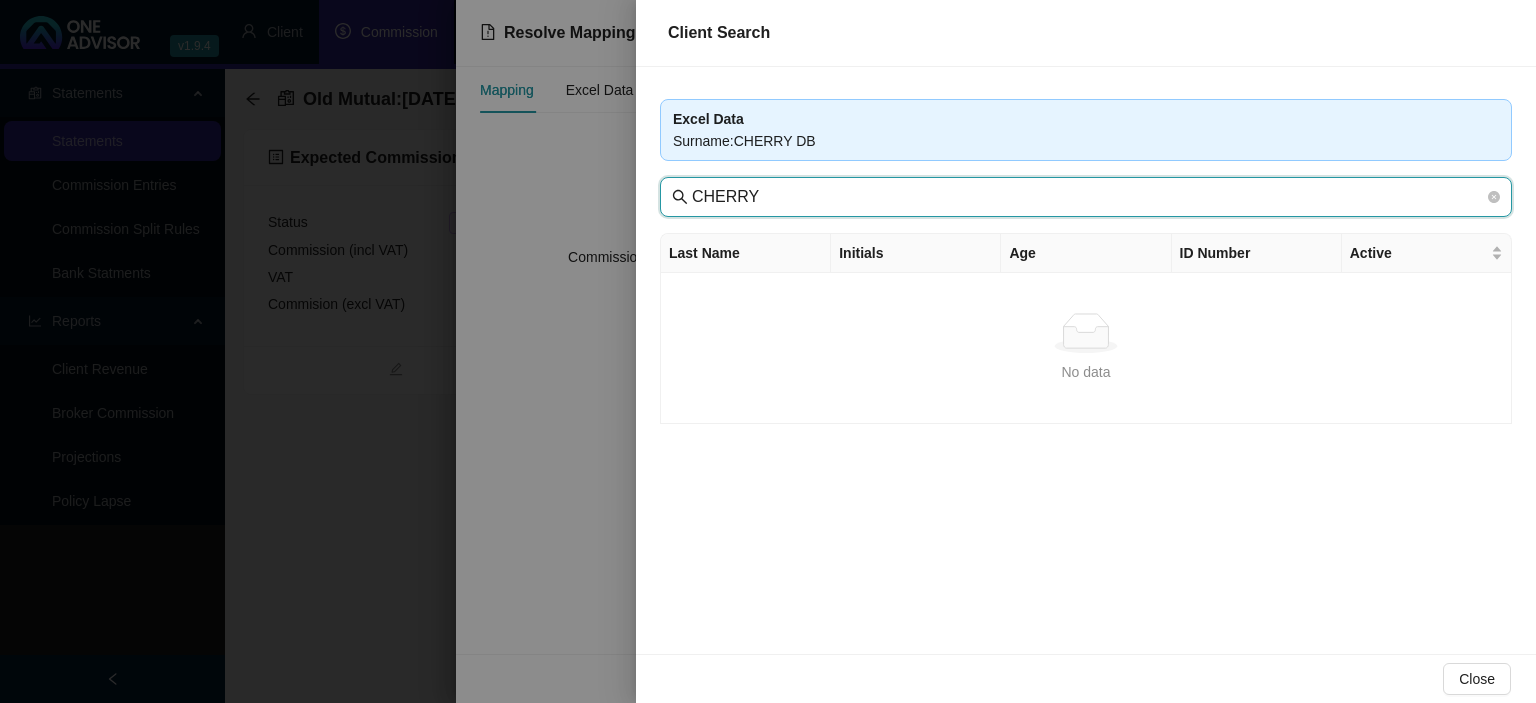 click on "CHERRY" at bounding box center (1088, 197) 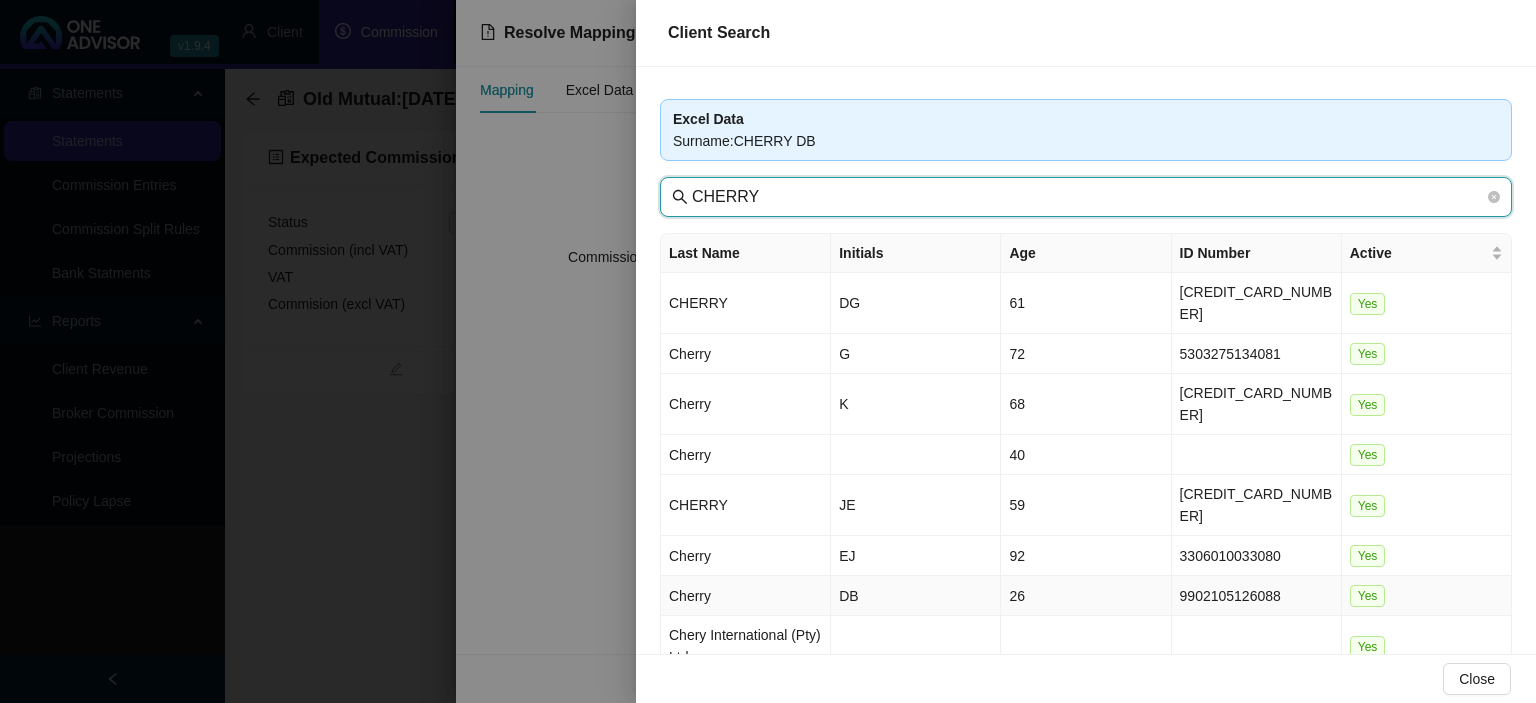 type on "CHERRY" 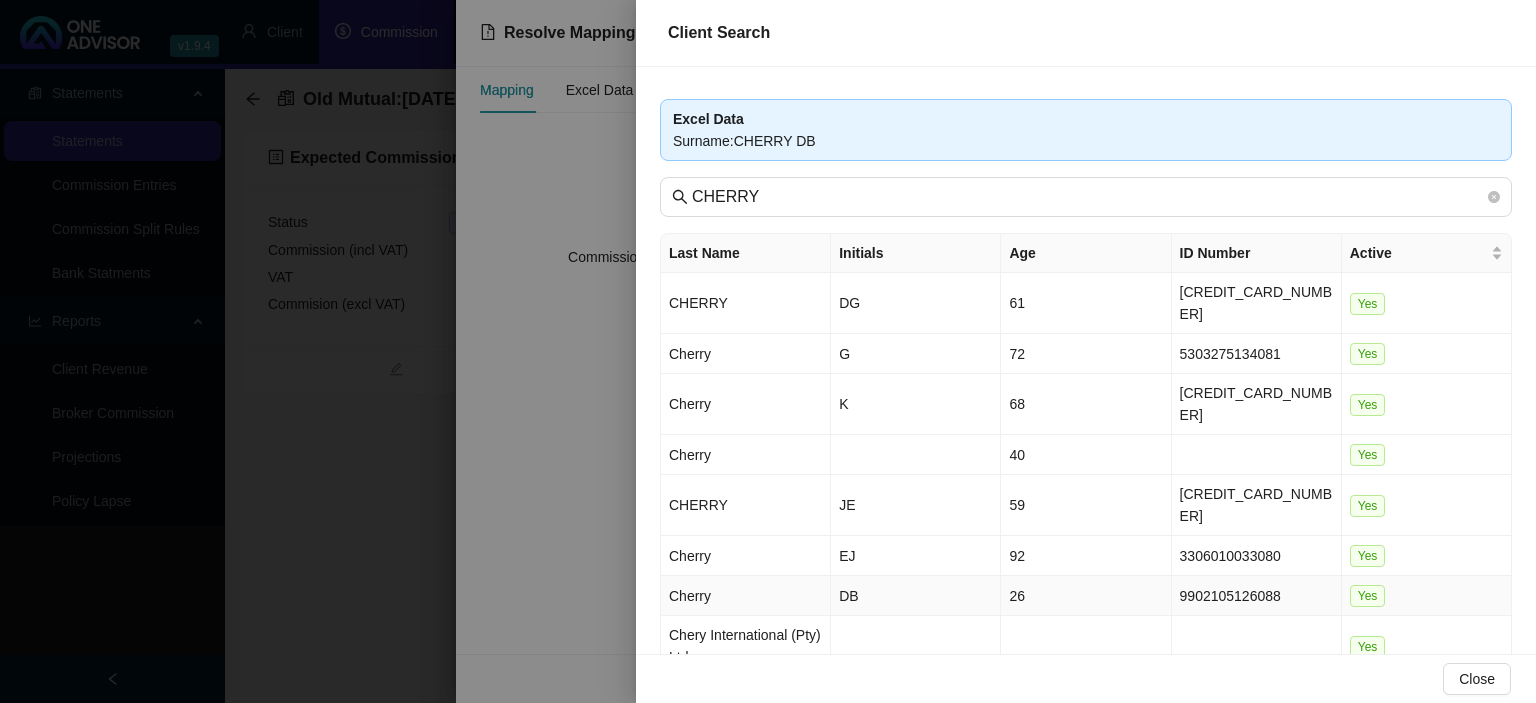 click on "Cherry" at bounding box center [746, 596] 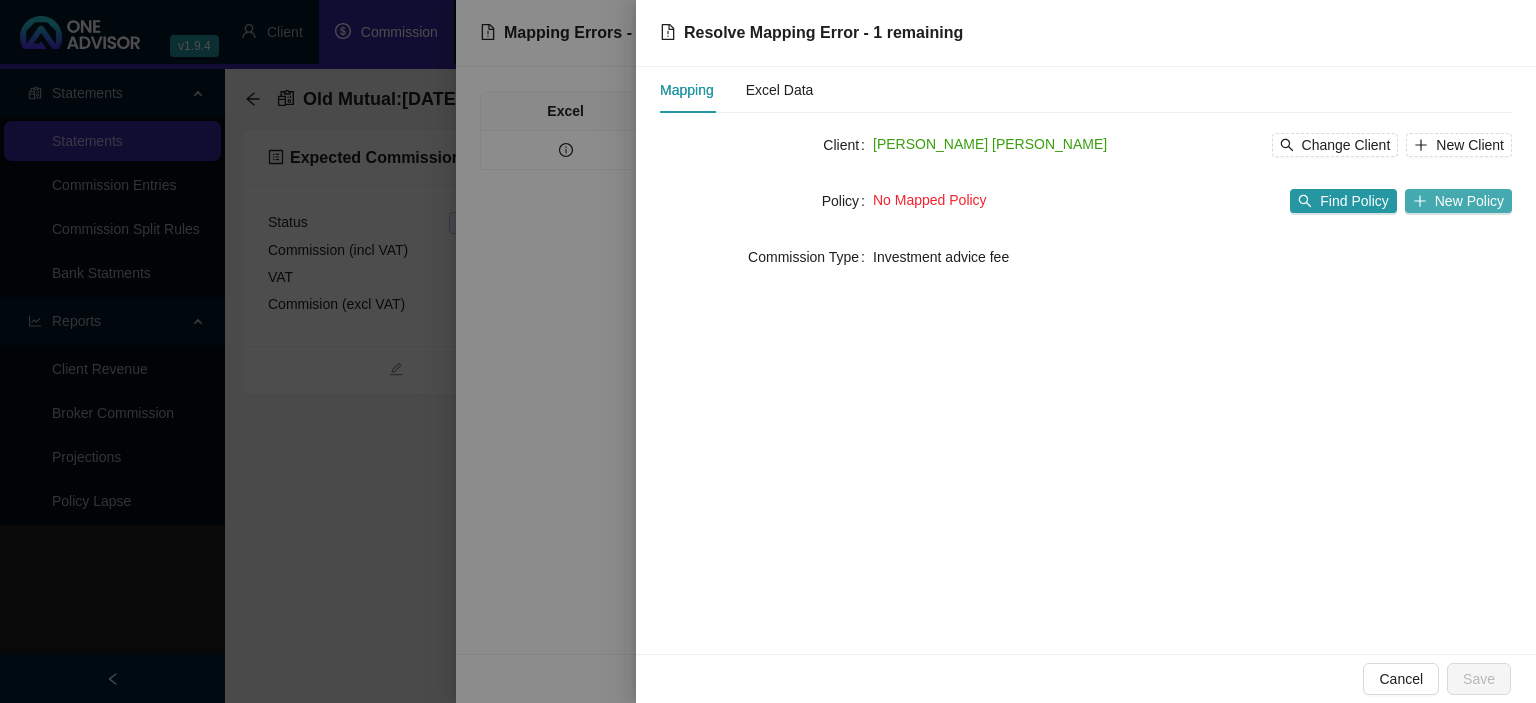click on "New Policy" at bounding box center [1469, 201] 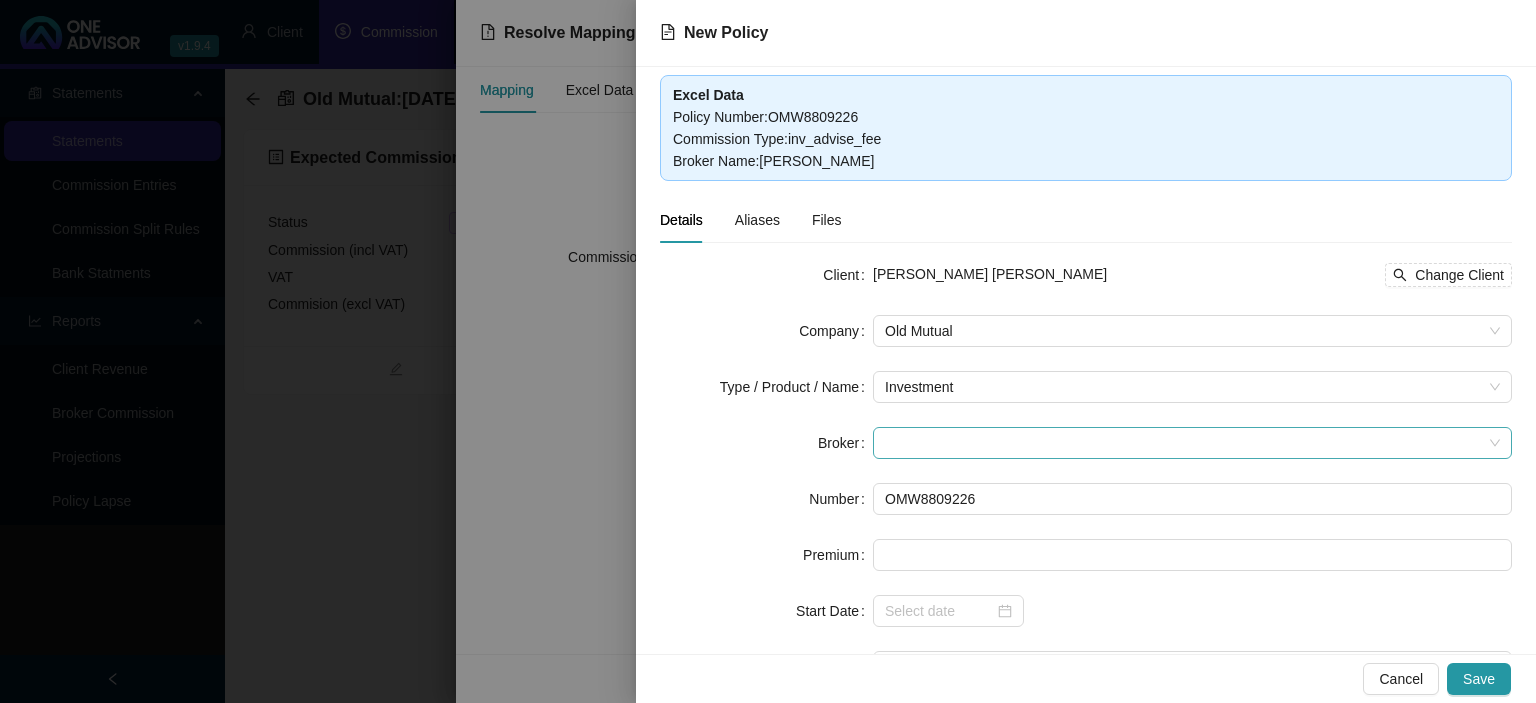 click at bounding box center (1192, 443) 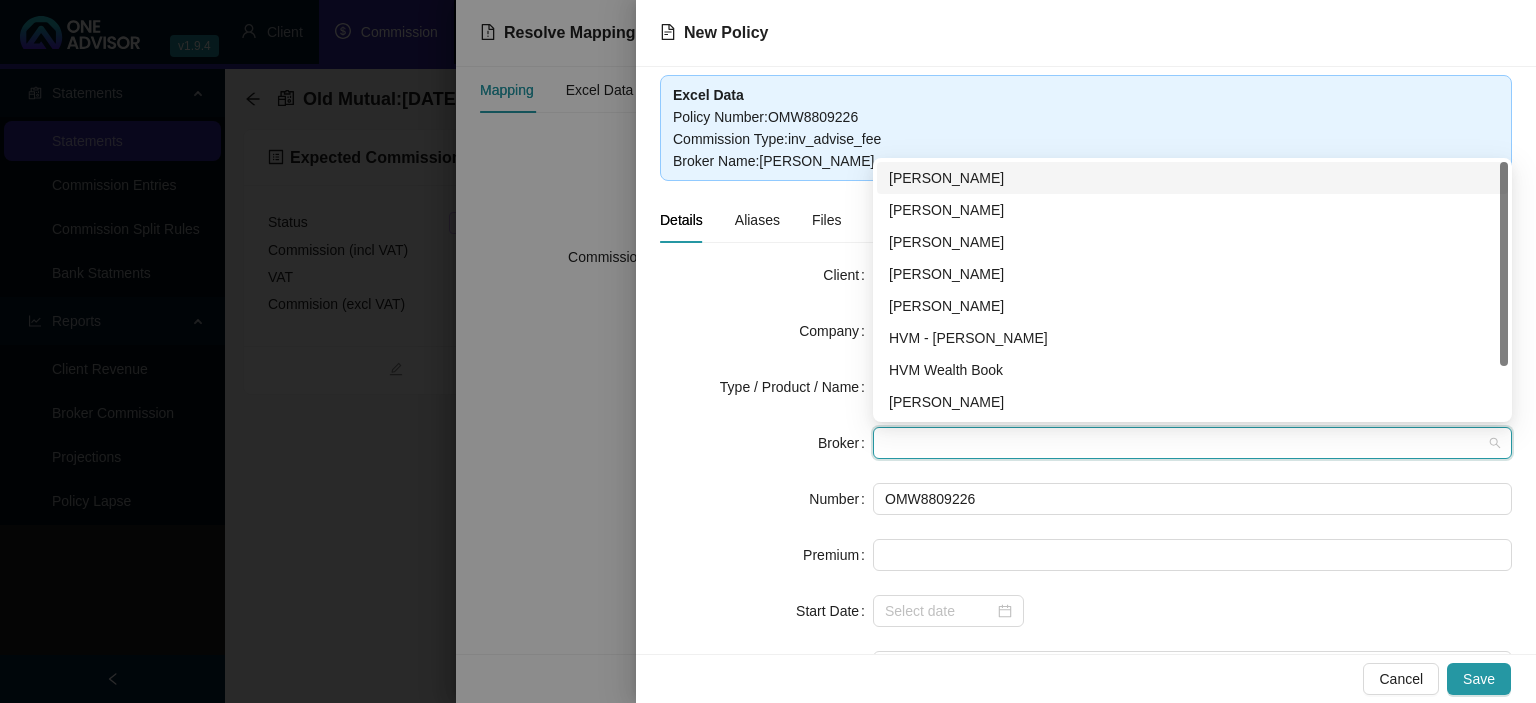 click on "[PERSON_NAME]" at bounding box center (1192, 178) 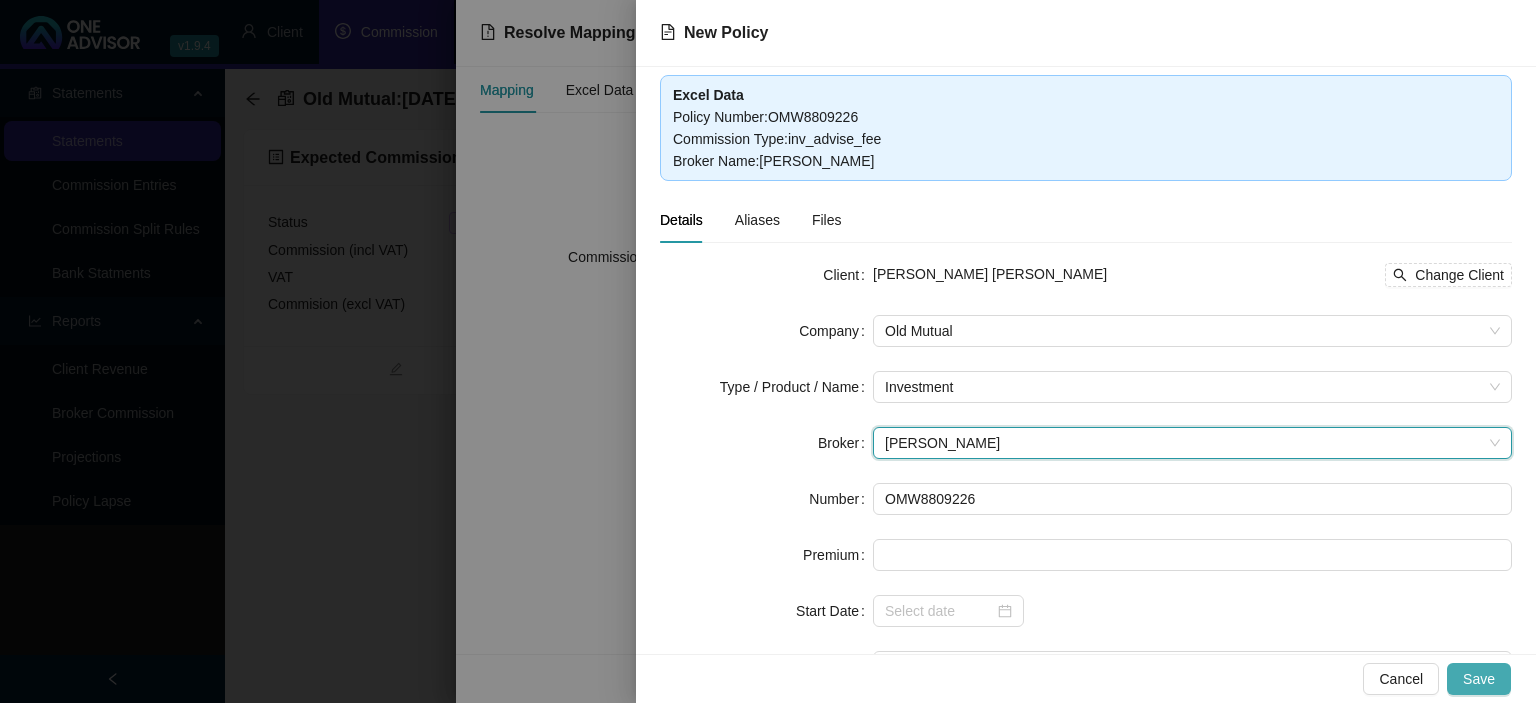click on "Save" at bounding box center [1479, 679] 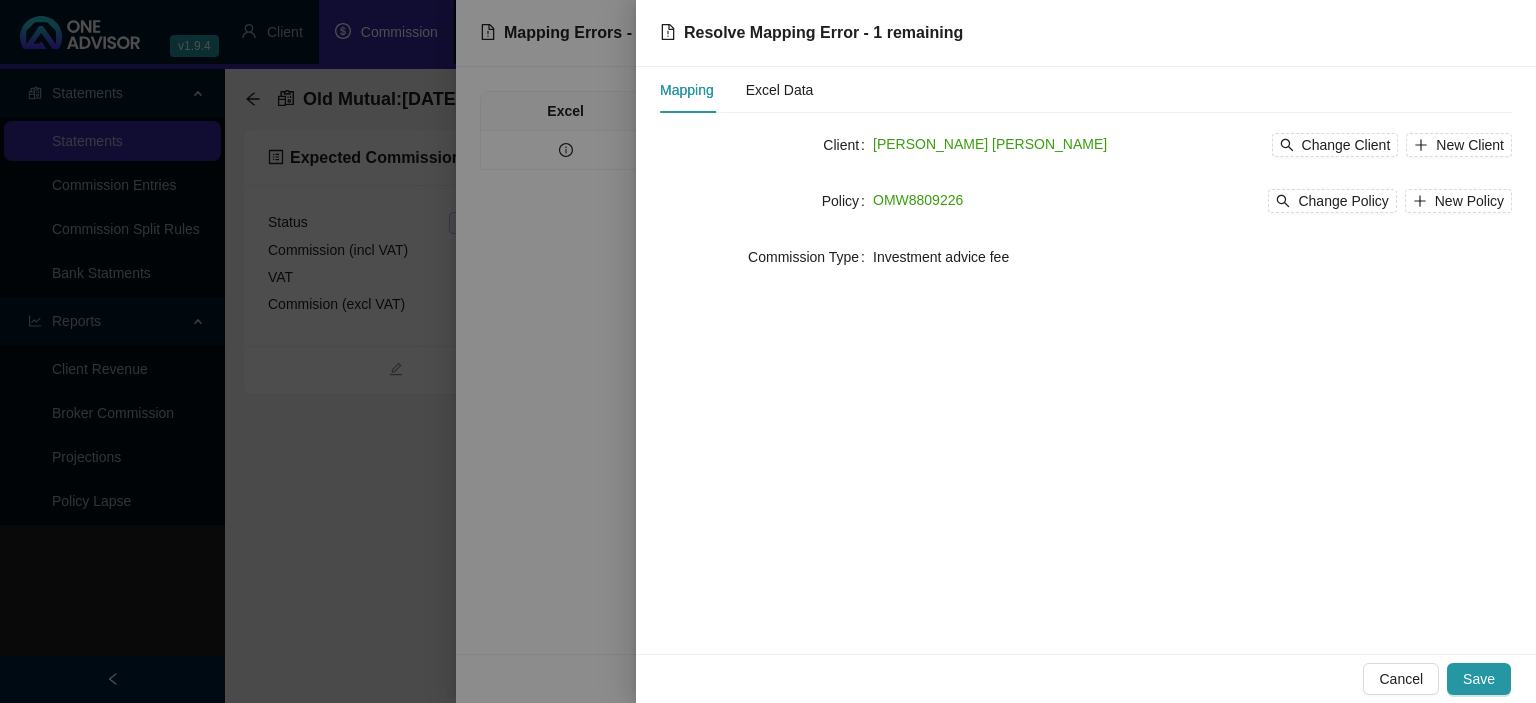click on "Save" at bounding box center [1479, 679] 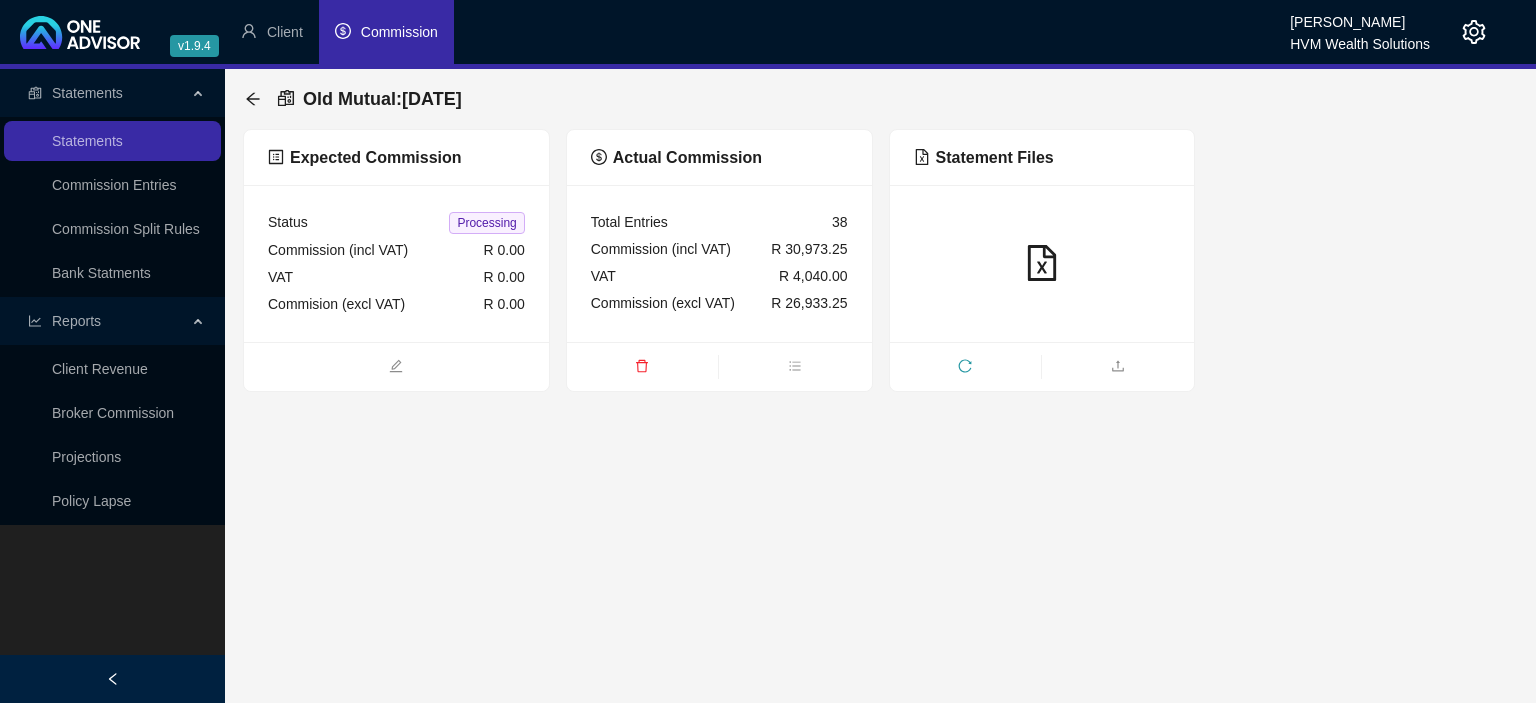click on "Old Mutual :  [DATE]" at bounding box center [359, 99] 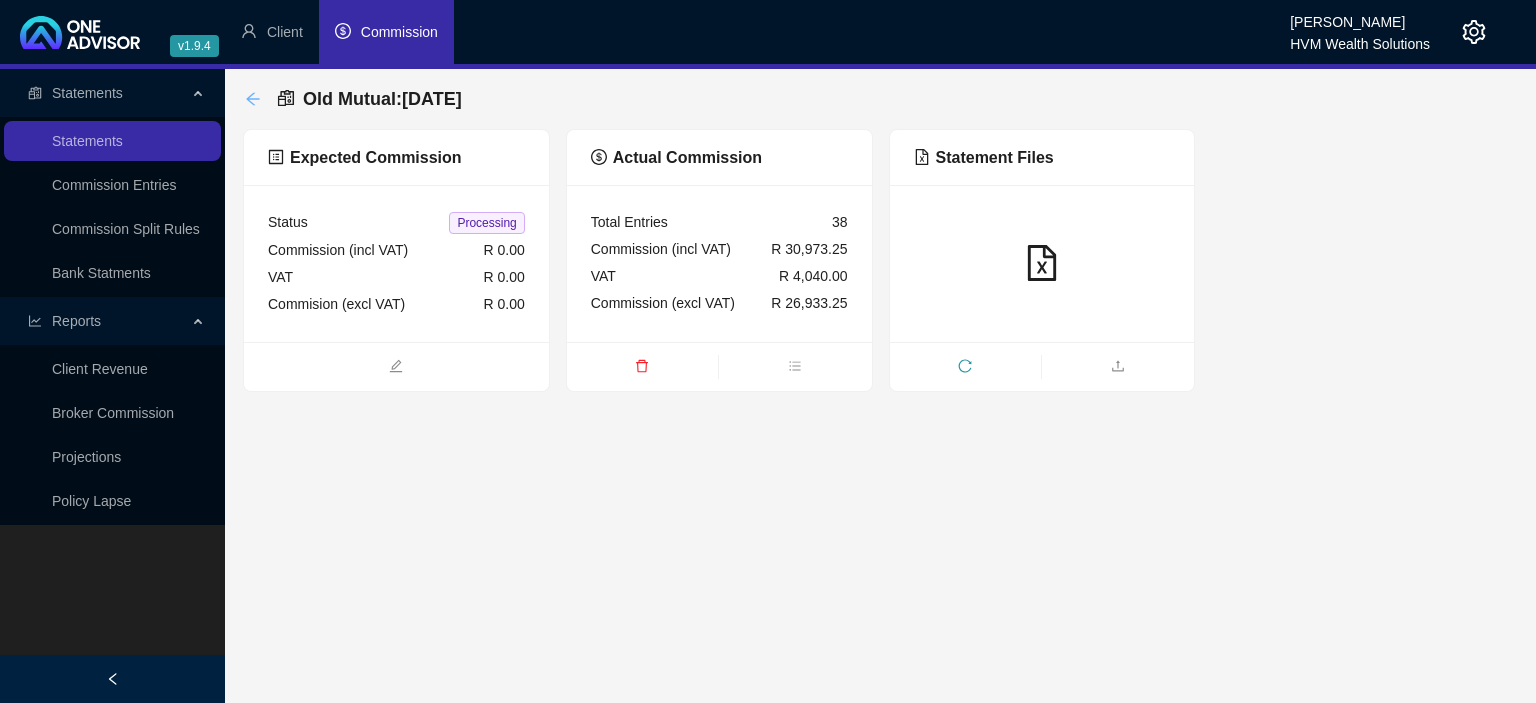 click 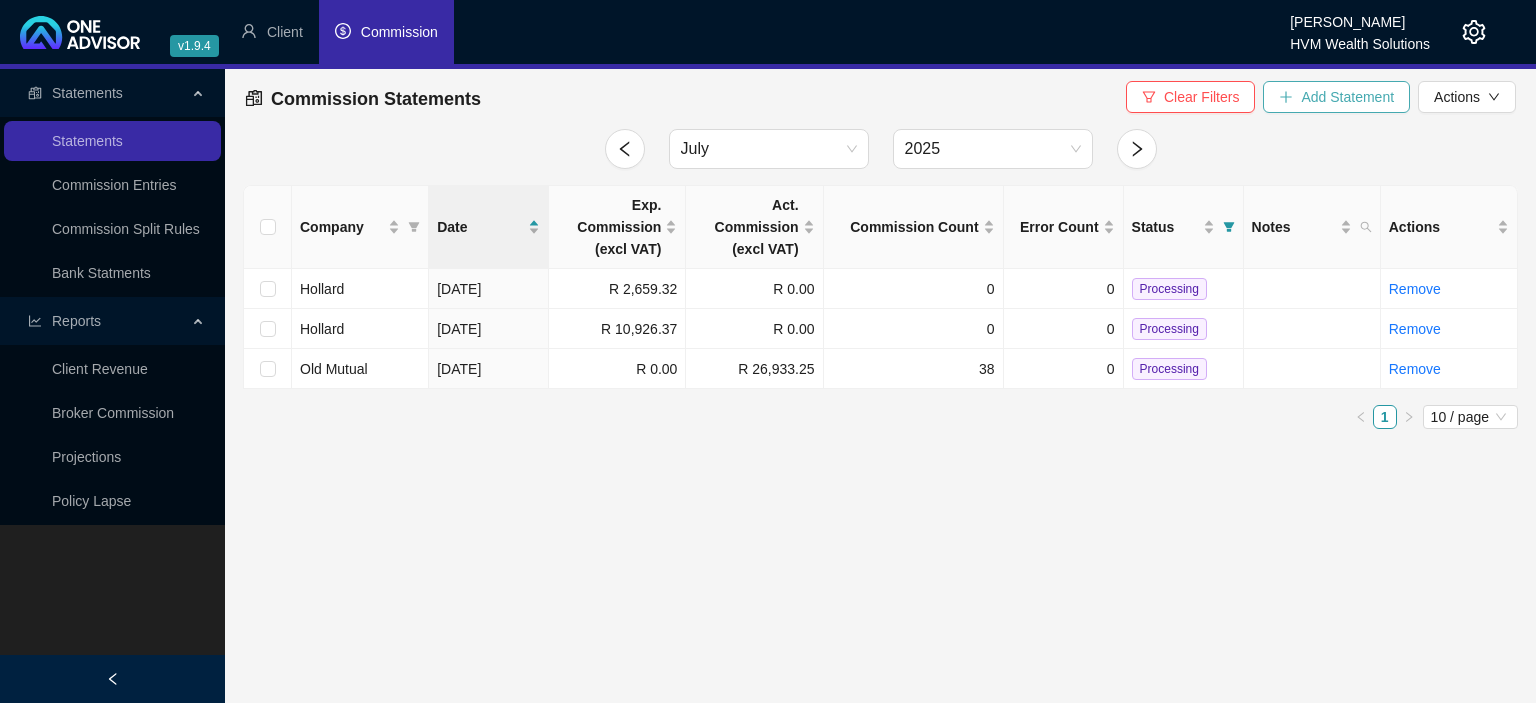 click 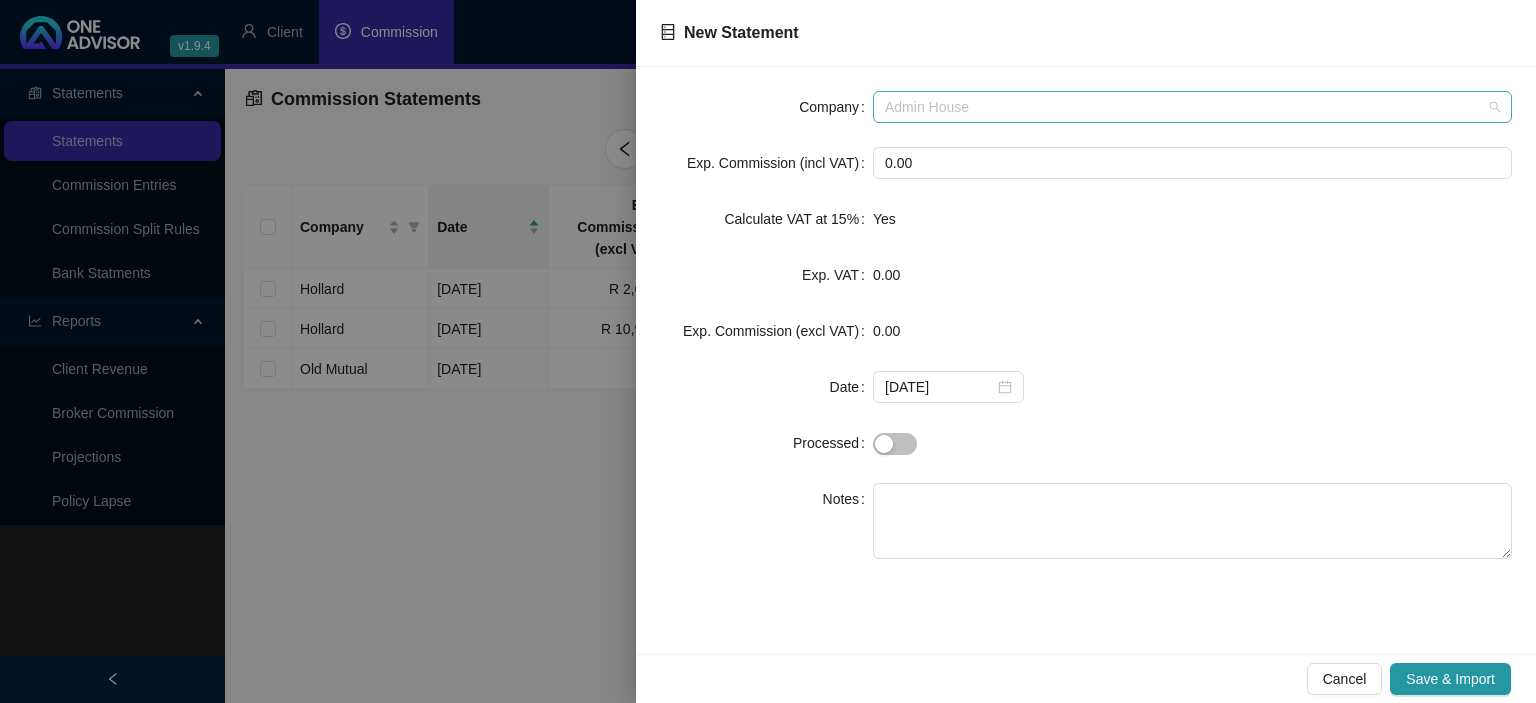 click on "Admin House" at bounding box center (1192, 107) 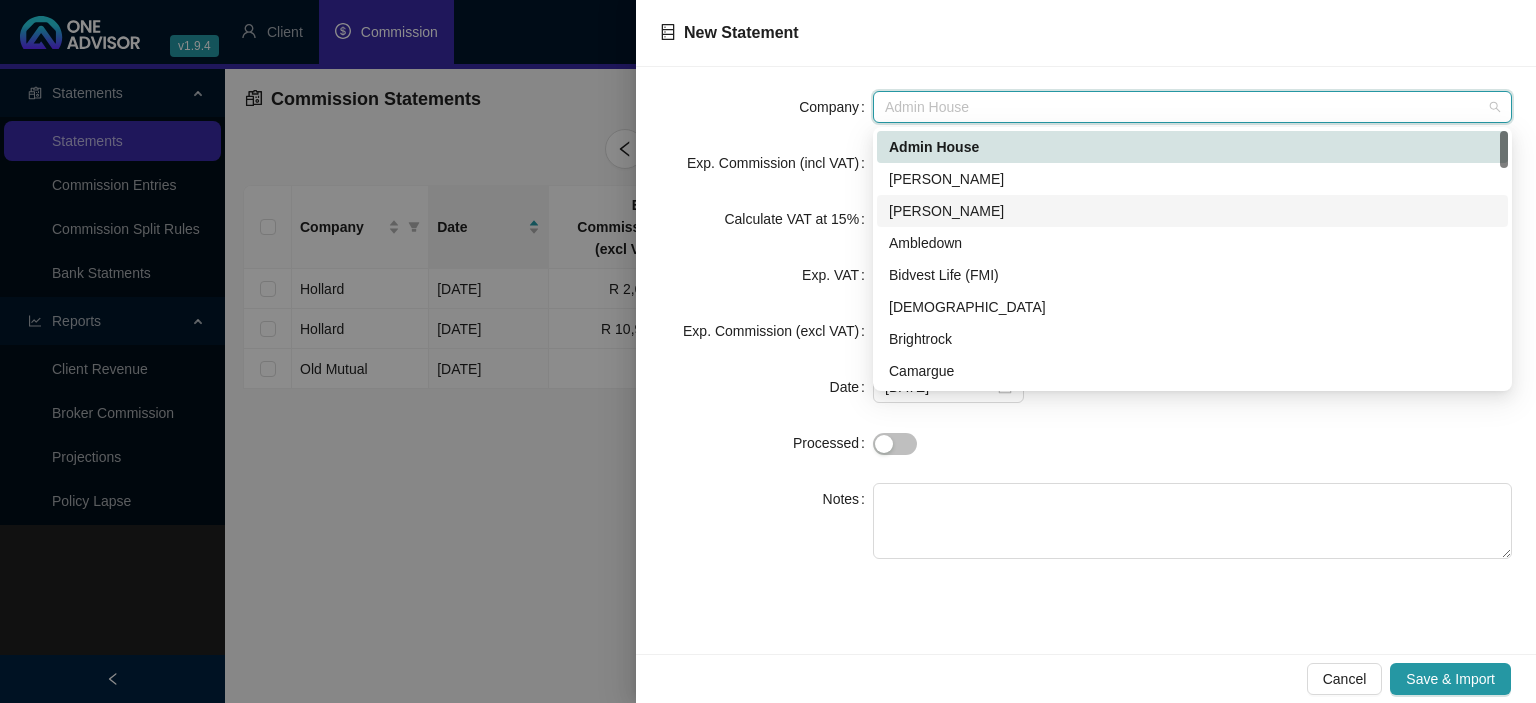 click on "[PERSON_NAME]" at bounding box center [1192, 211] 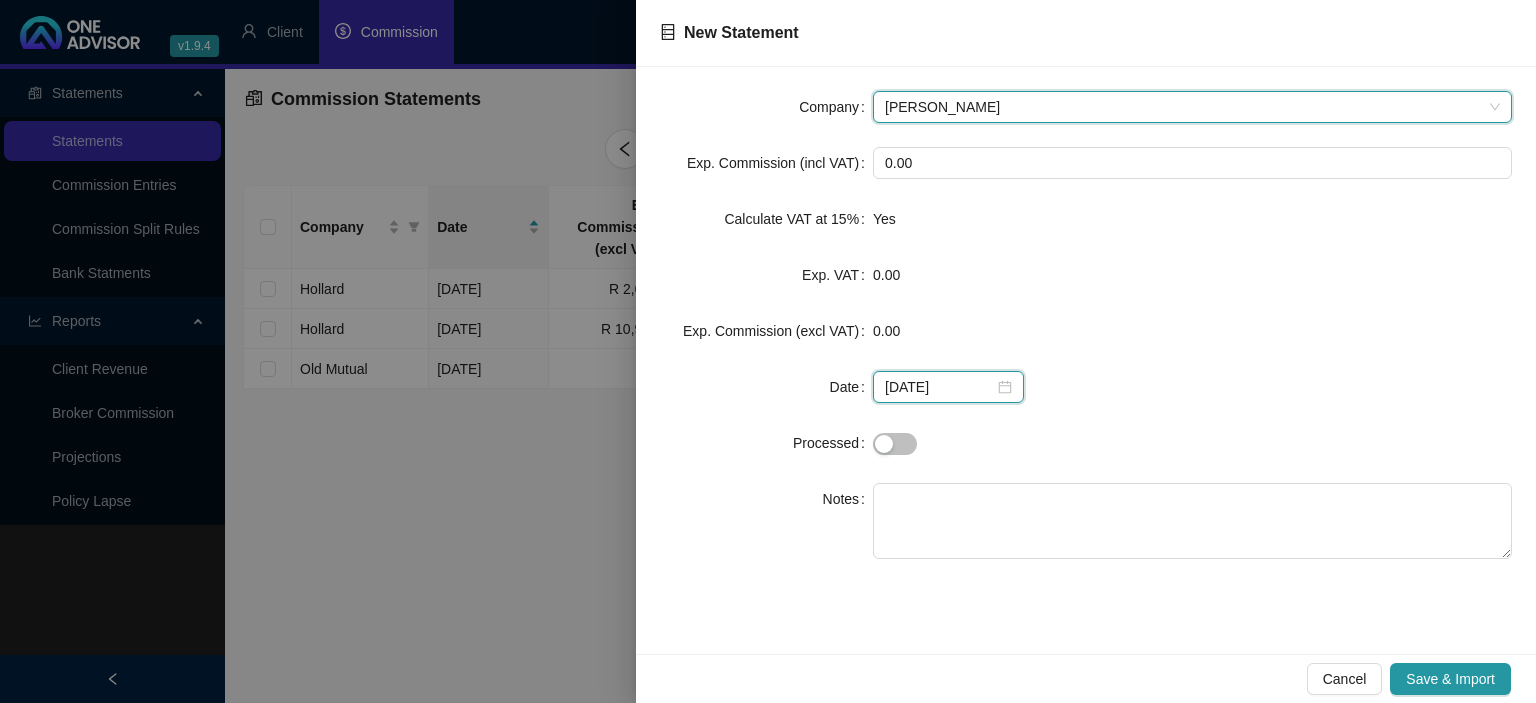 click on "[DATE]" at bounding box center (939, 387) 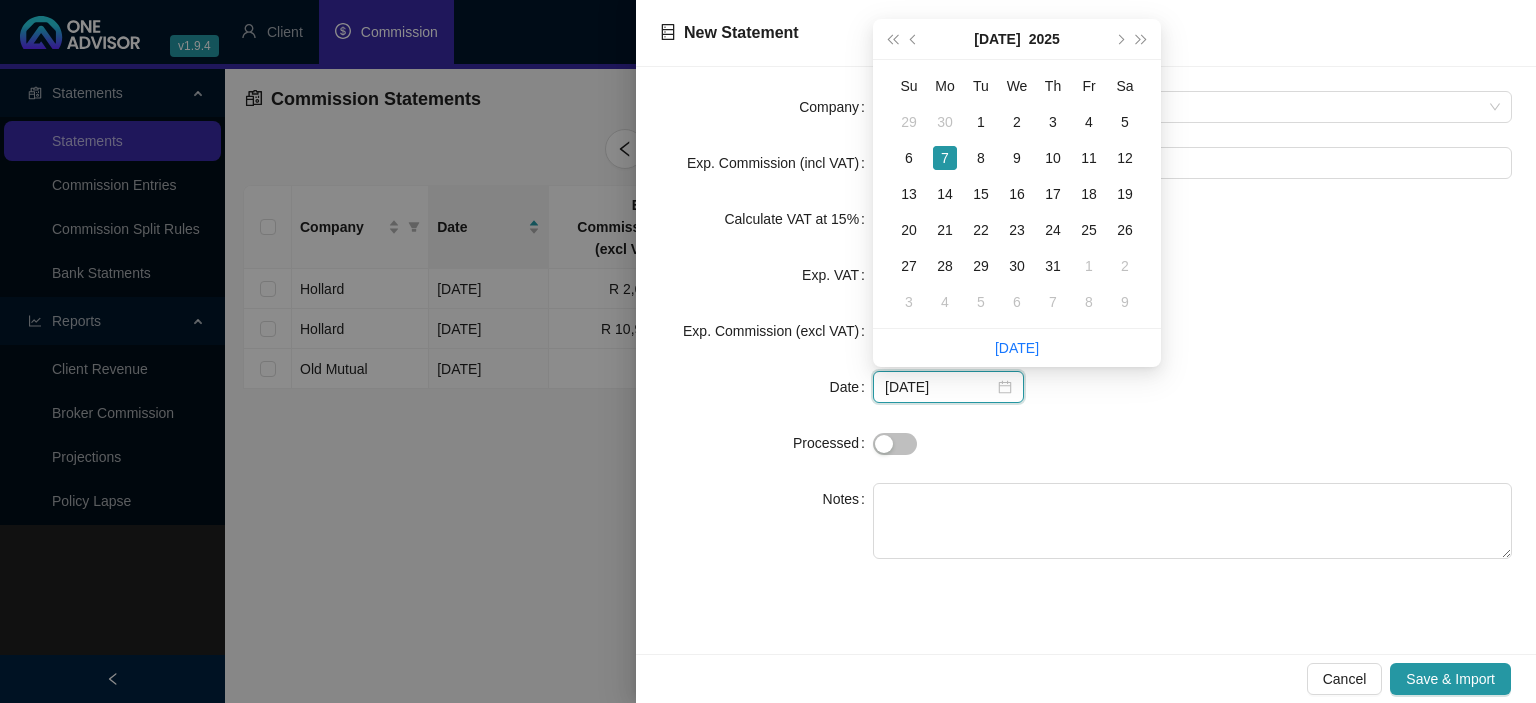 click on "[DATE]" at bounding box center (948, 387) 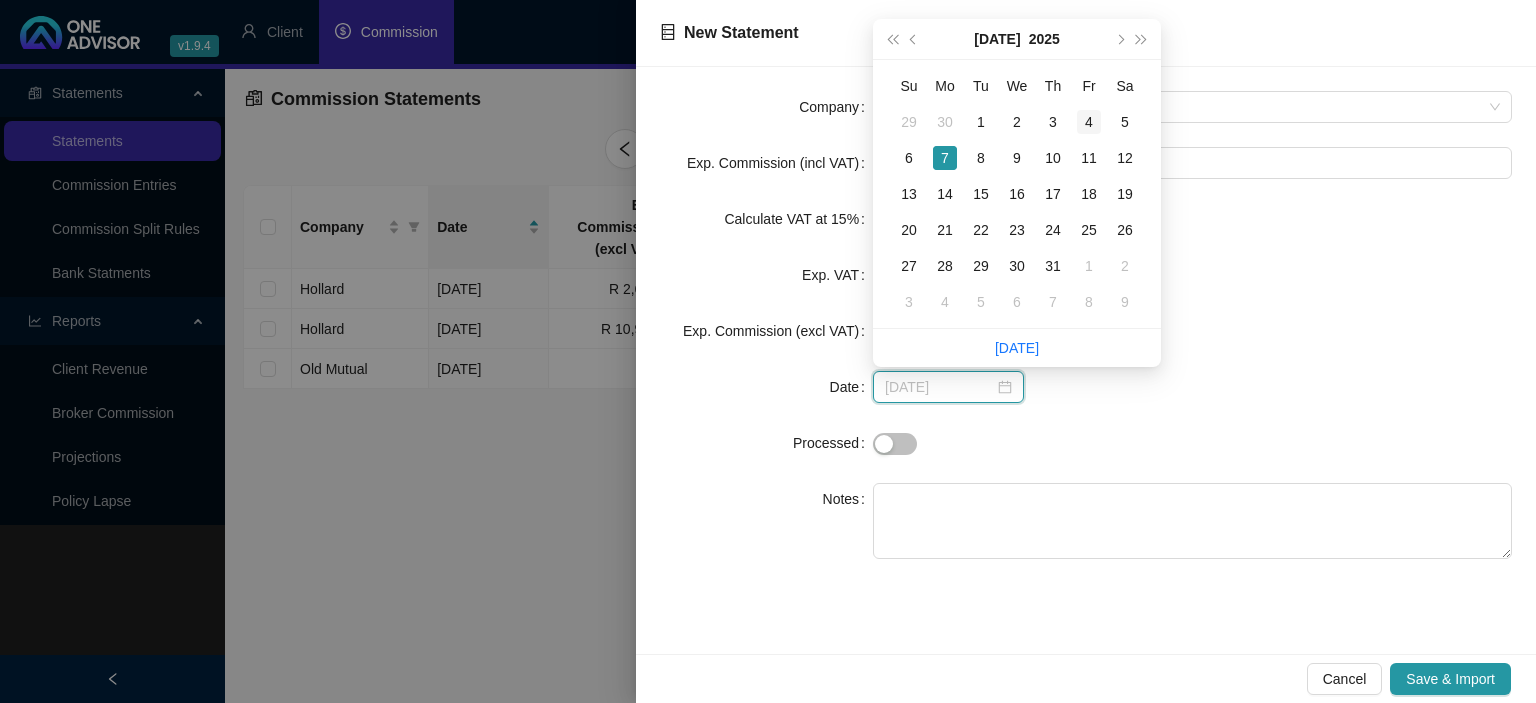 type on "[DATE]" 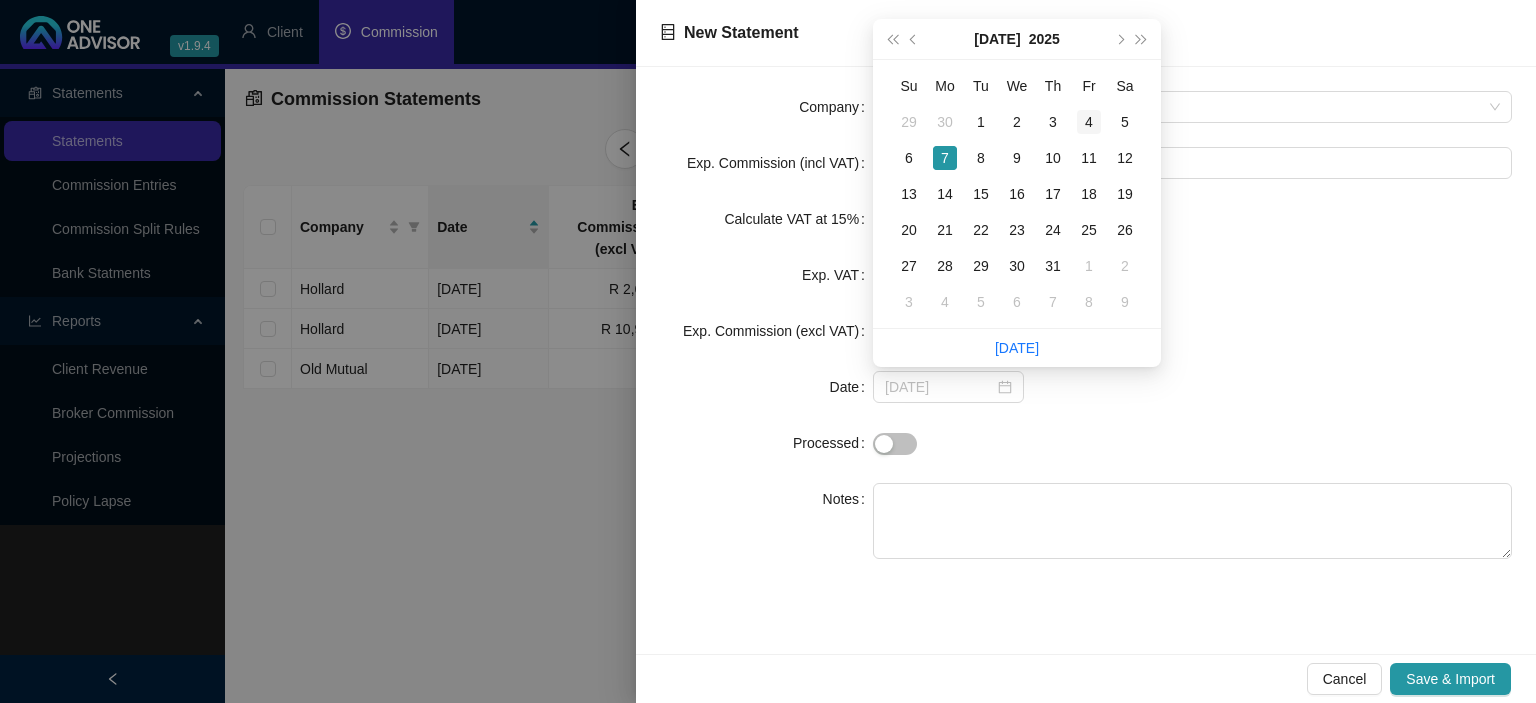 click on "4" at bounding box center [1089, 122] 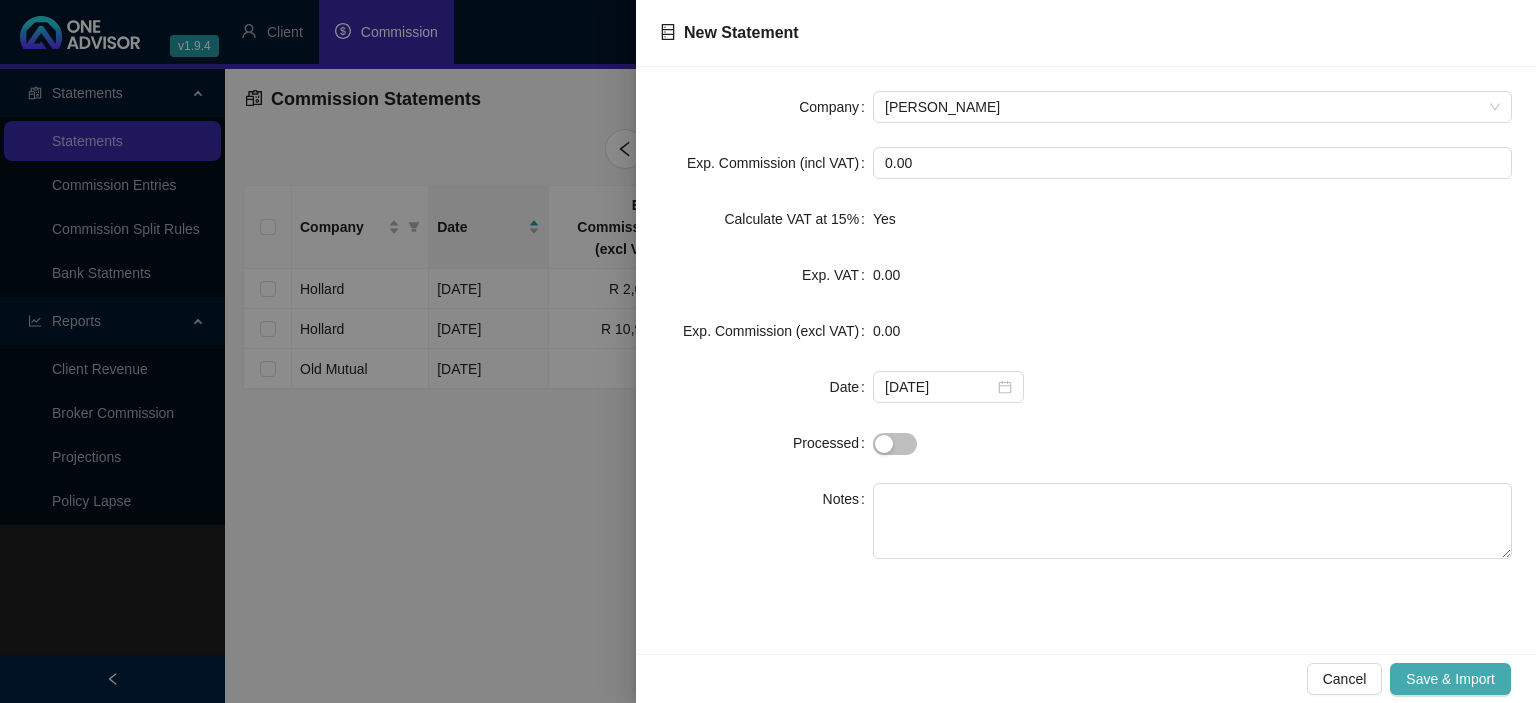 click on "Save & Import" at bounding box center (1450, 679) 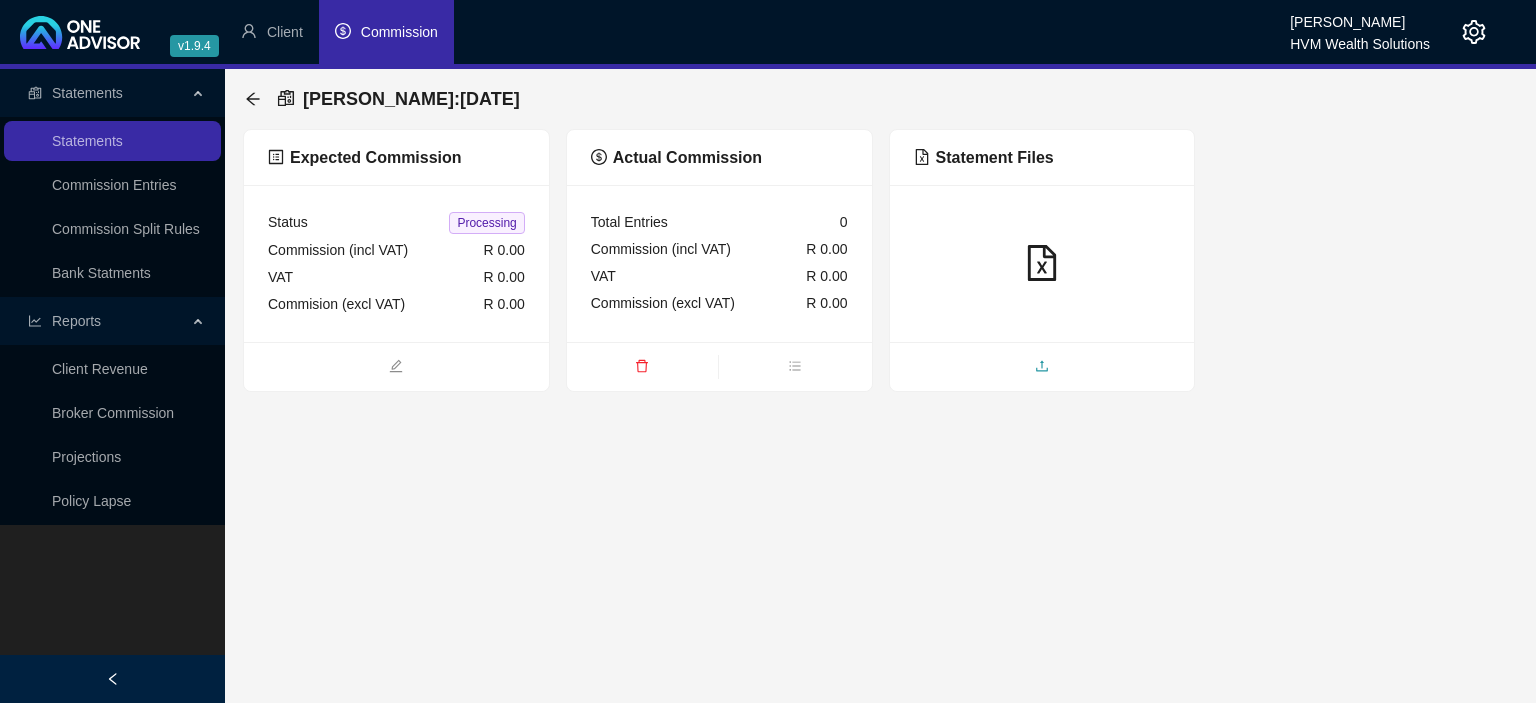 click 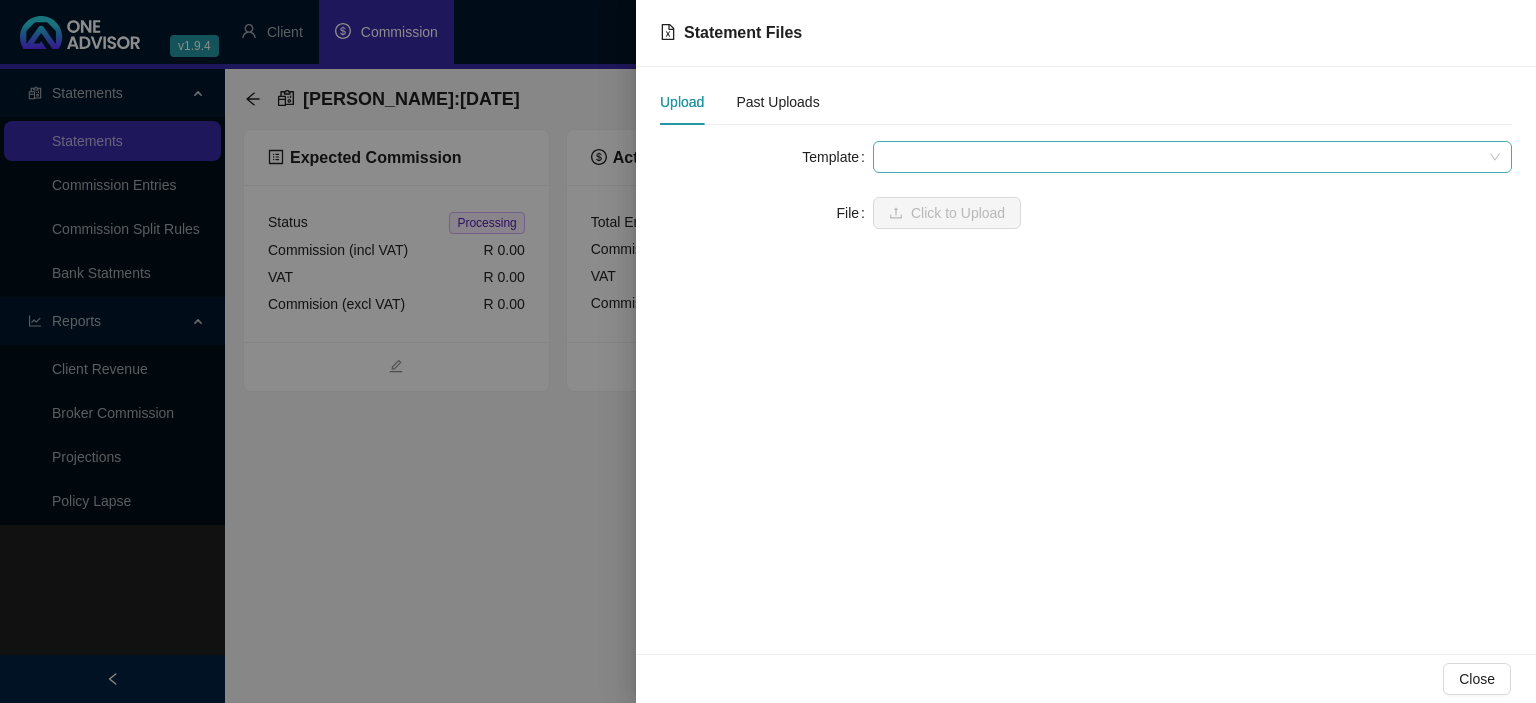 click at bounding box center (1192, 157) 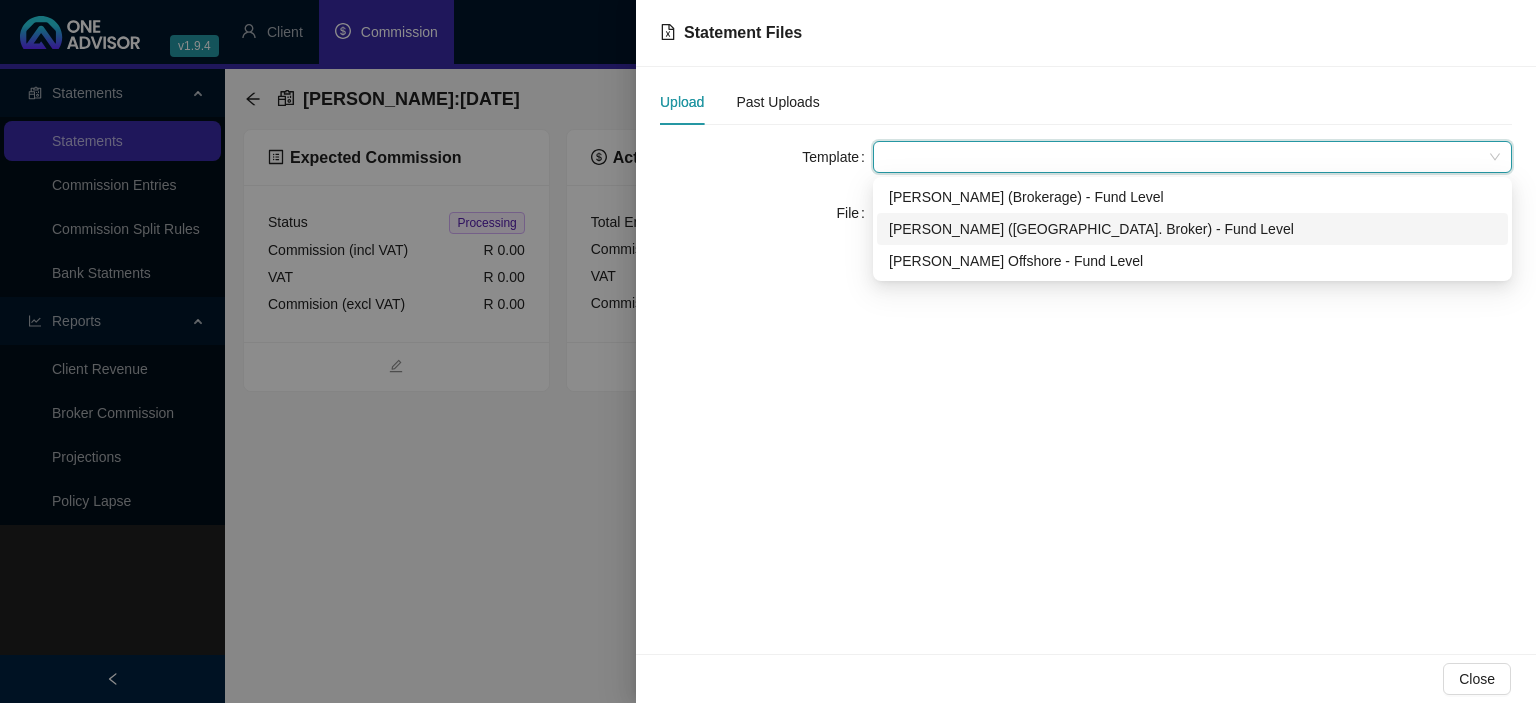 click on "[PERSON_NAME] ([GEOGRAPHIC_DATA]. Broker) - Fund Level" at bounding box center (1192, 229) 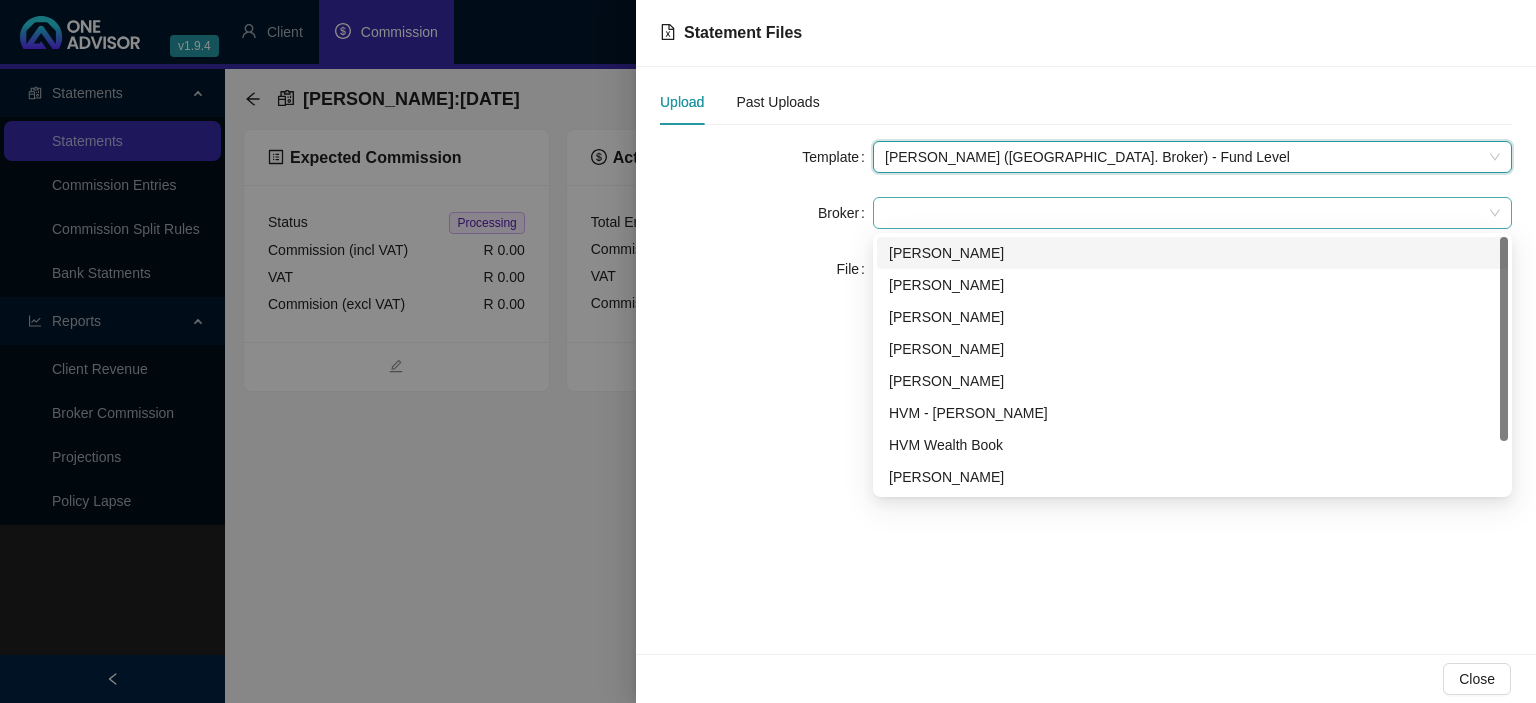click at bounding box center [1192, 213] 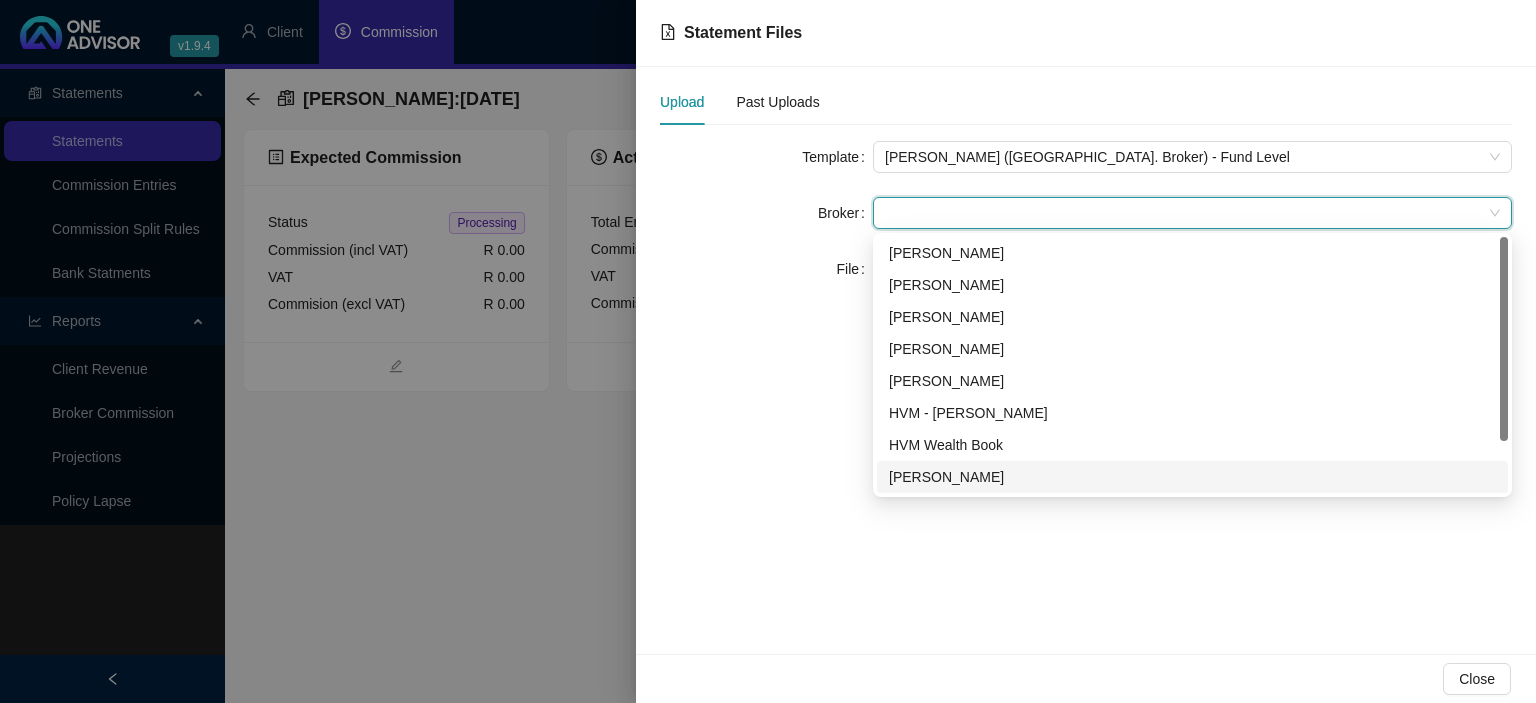 scroll, scrollTop: 64, scrollLeft: 0, axis: vertical 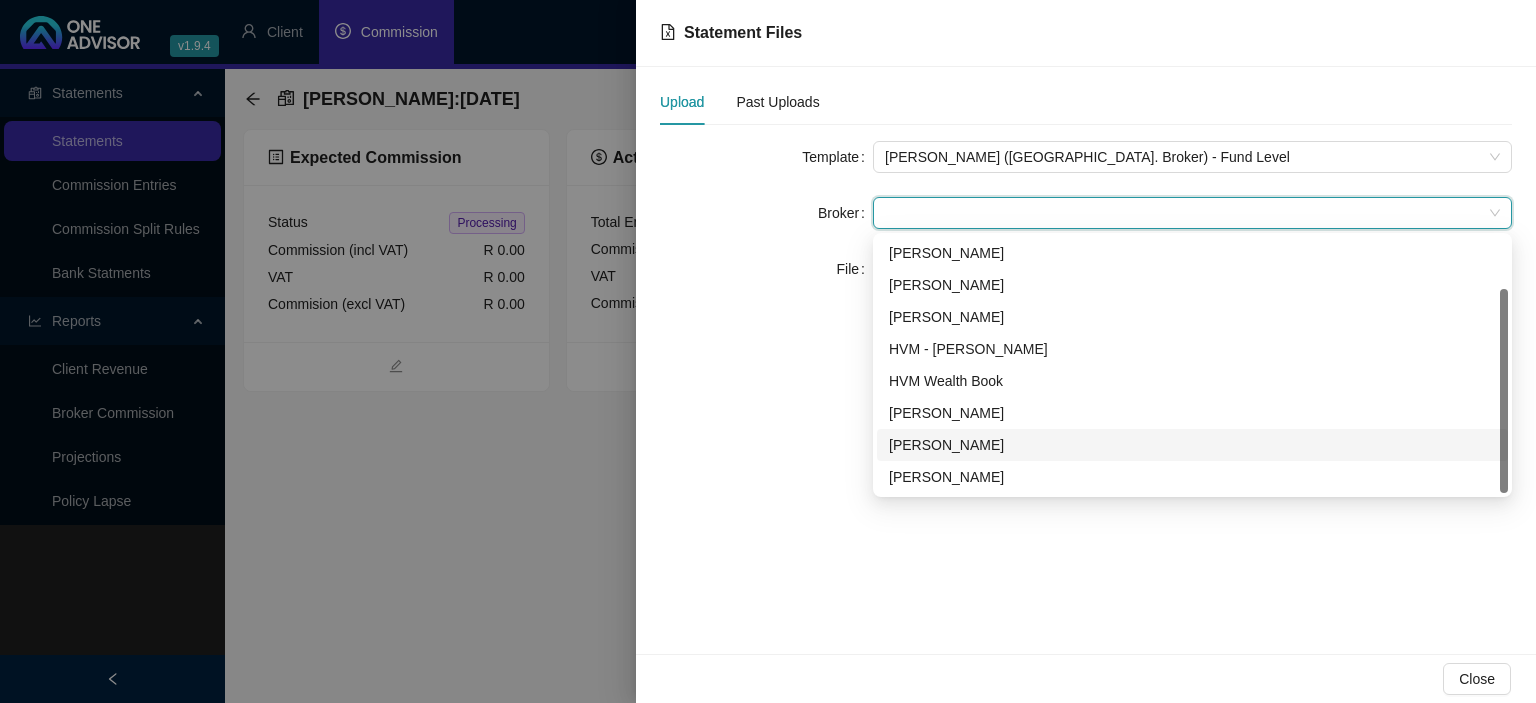 click on "[PERSON_NAME]" at bounding box center (1192, 445) 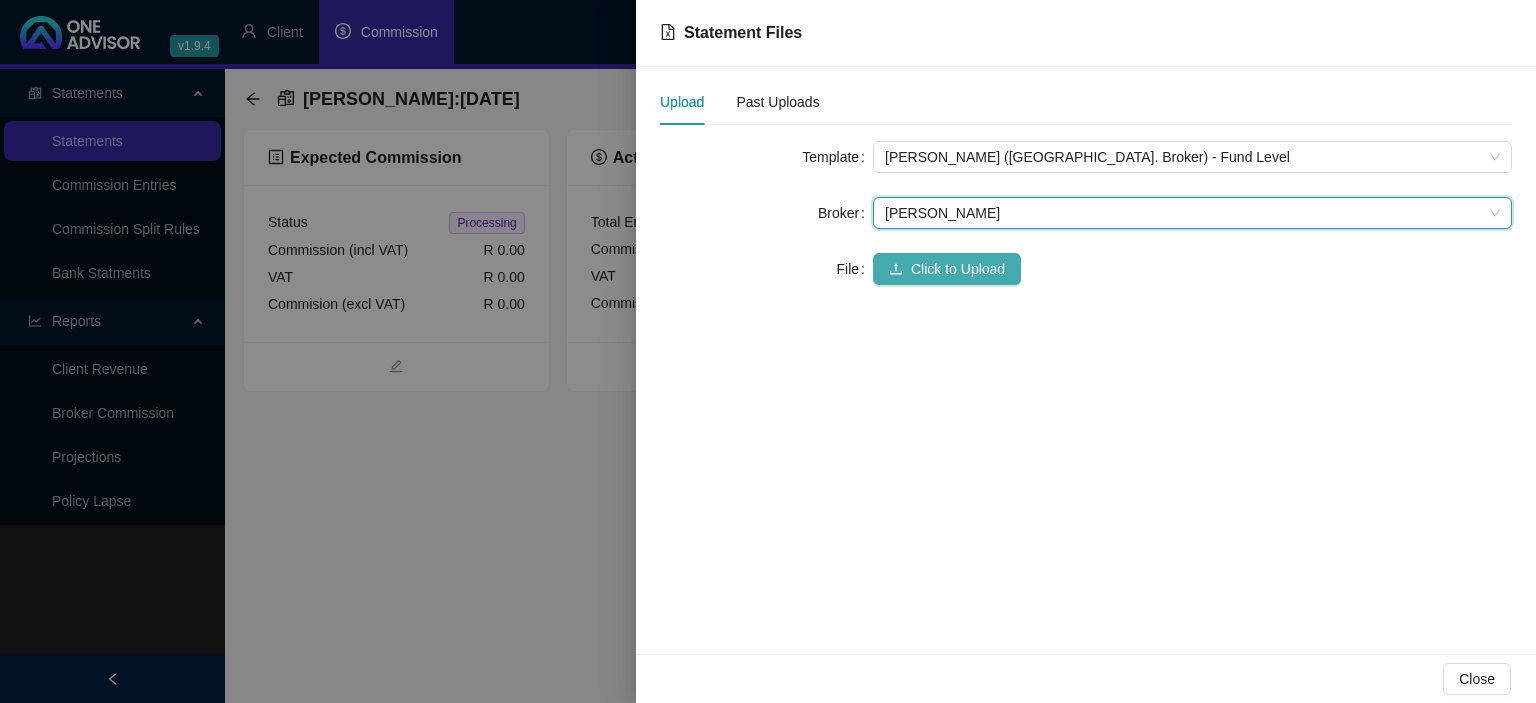 click on "Click to Upload" at bounding box center (958, 269) 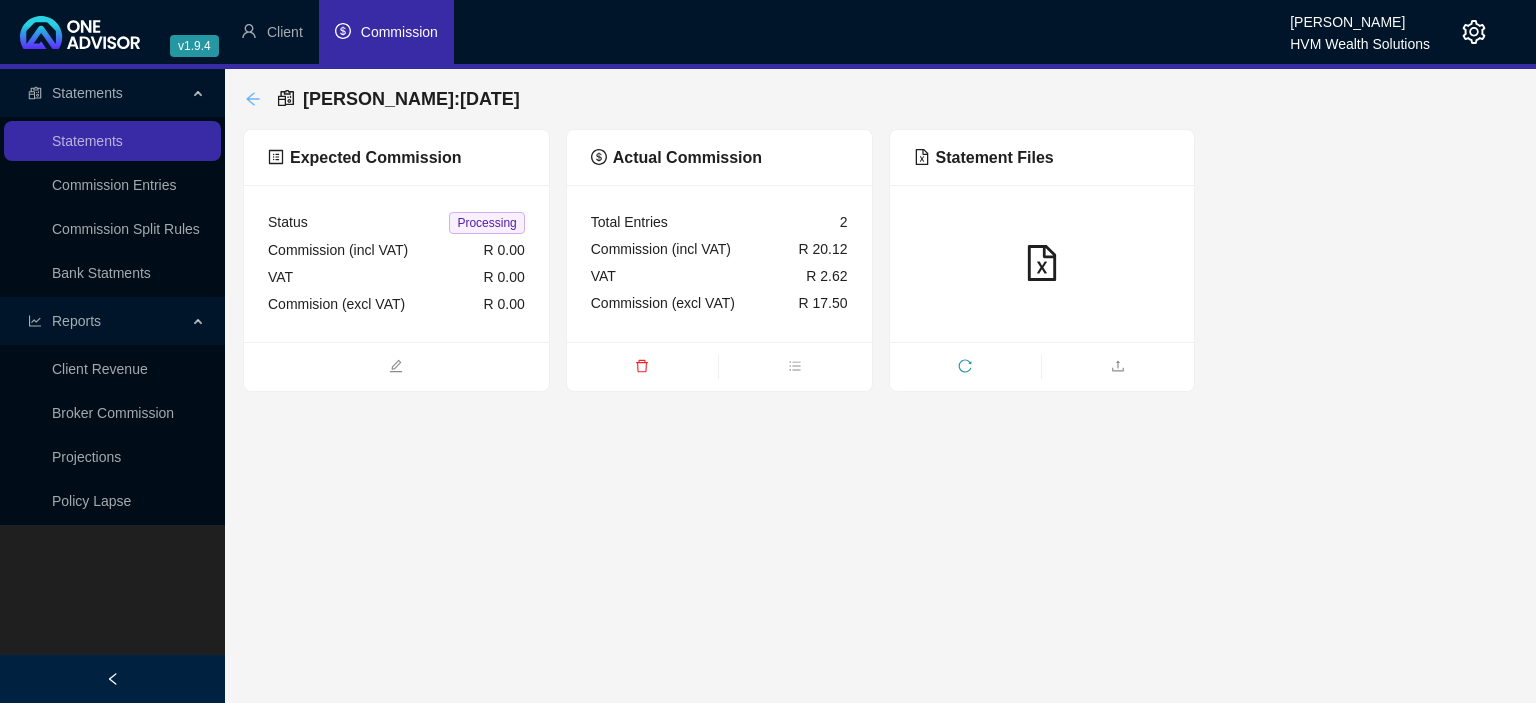 click 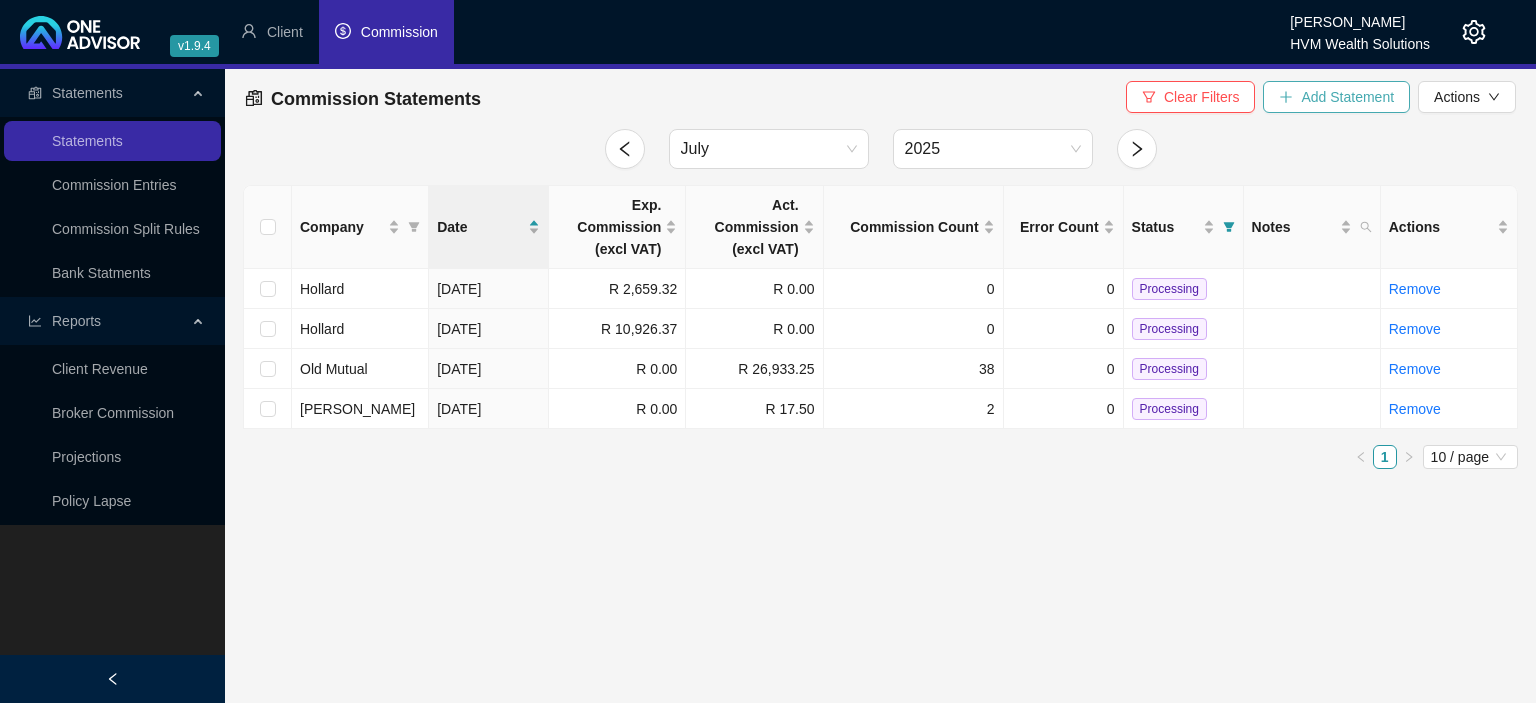 click on "Add Statement" at bounding box center (1347, 97) 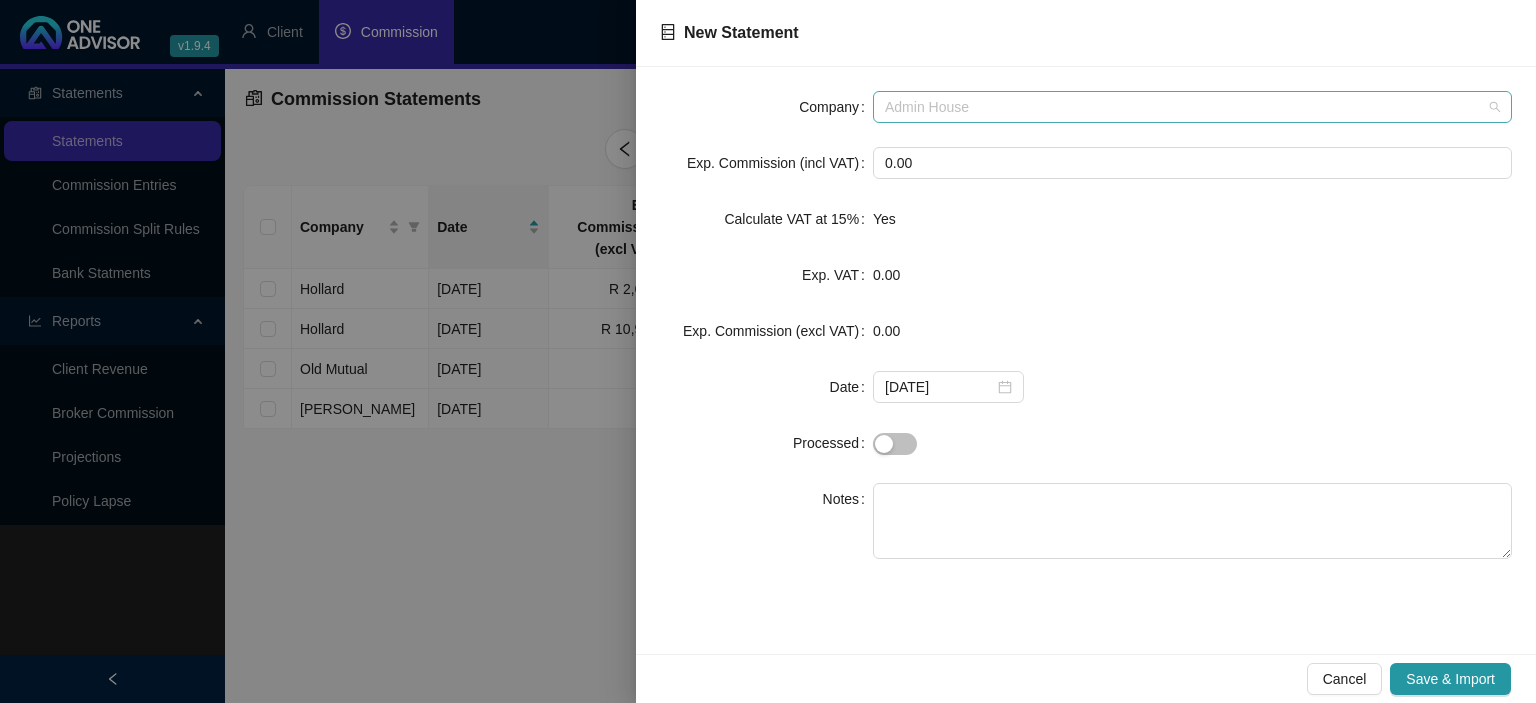 click on "Admin House" at bounding box center [1192, 107] 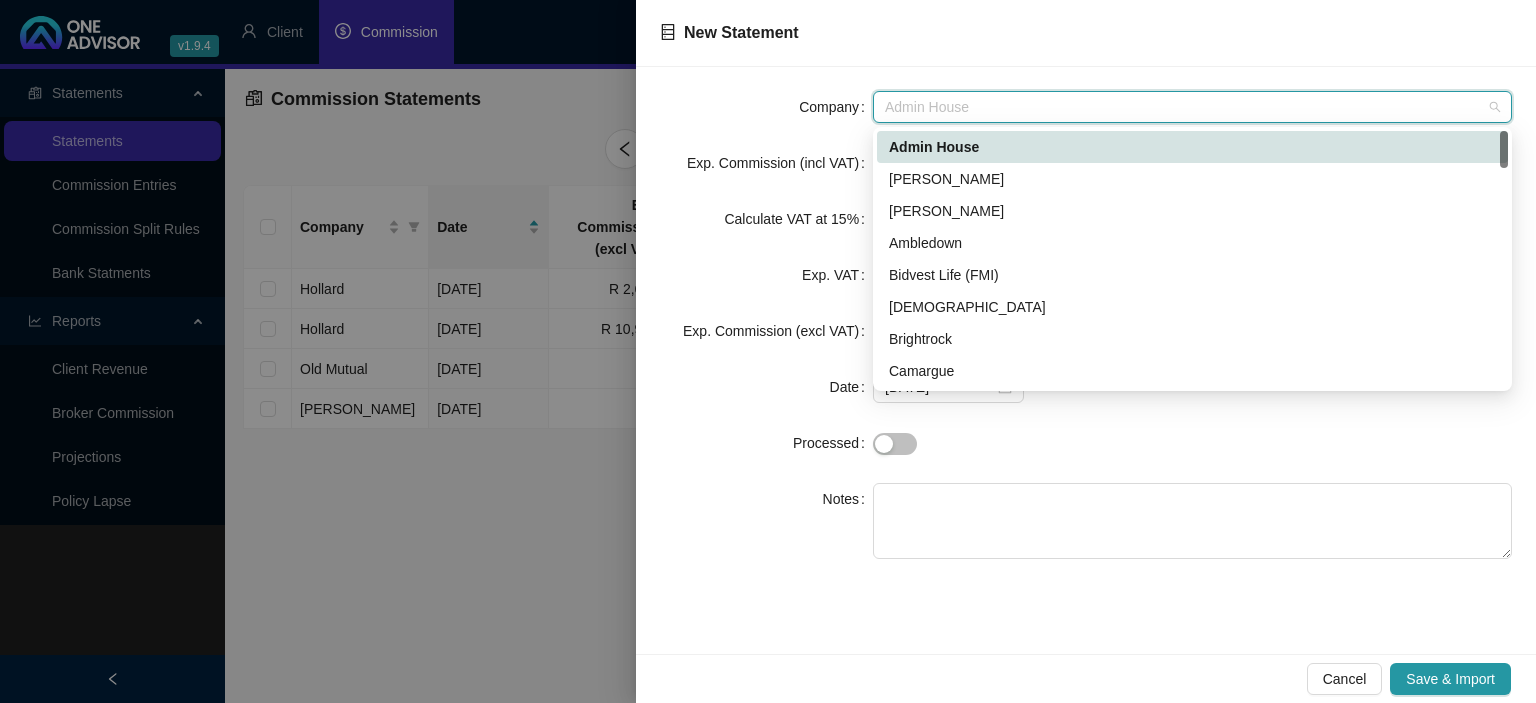 type on "d" 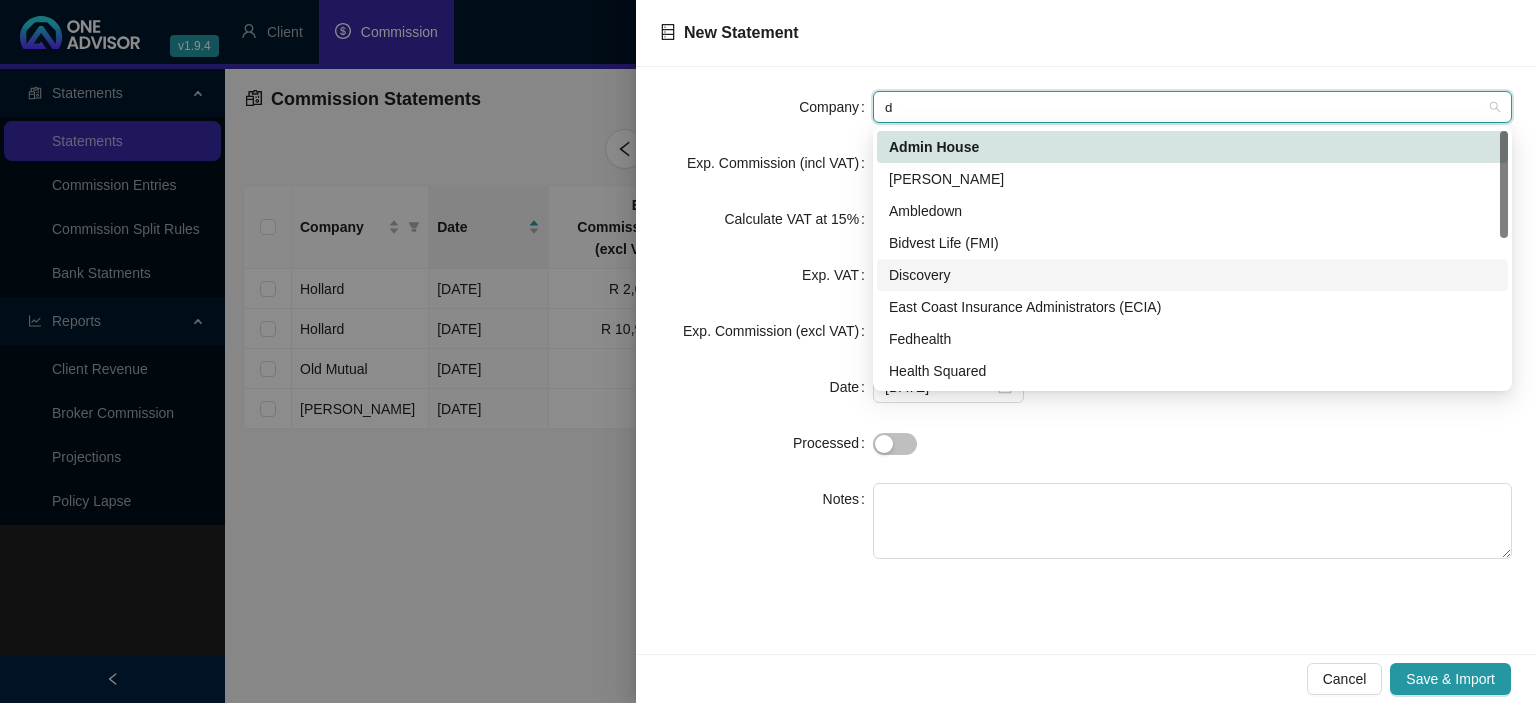 click on "Discovery" at bounding box center [1192, 275] 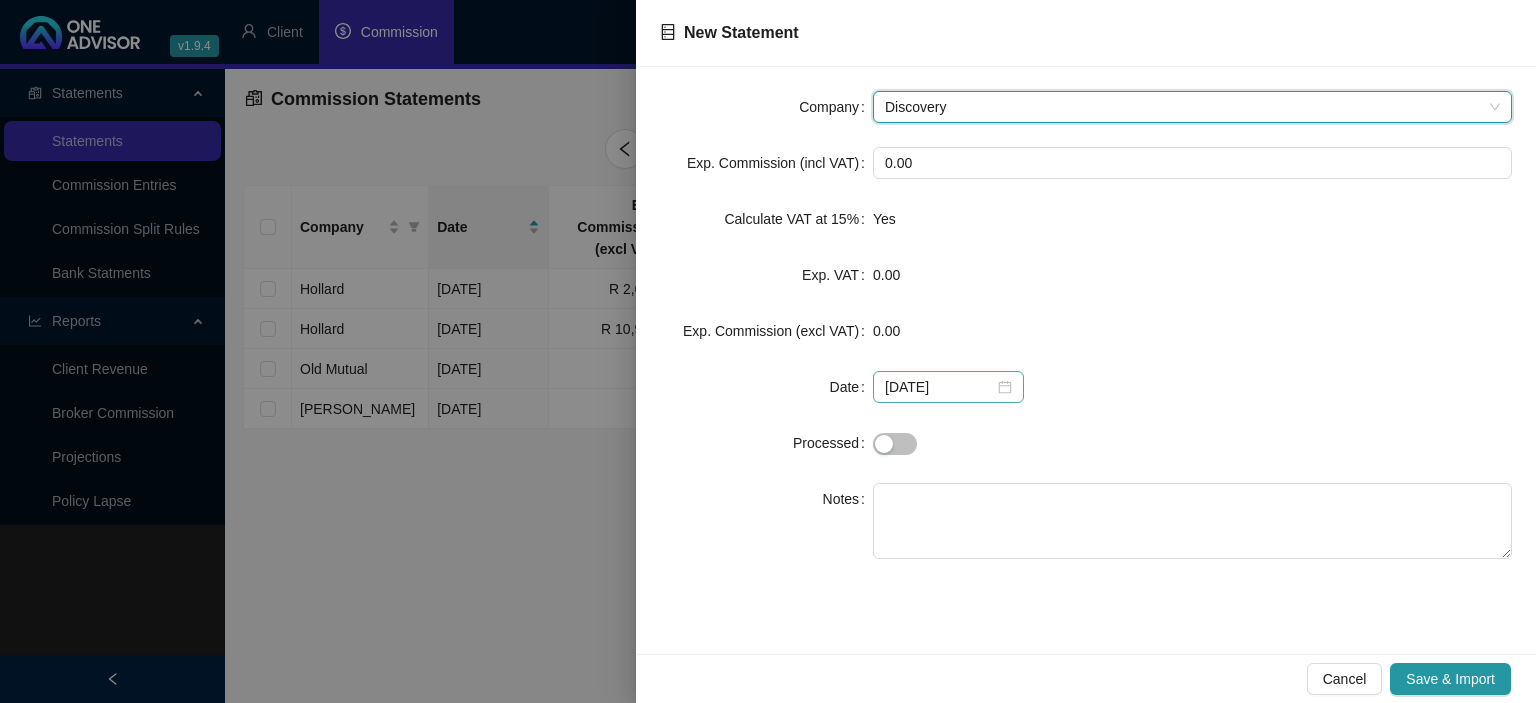 click on "[DATE]" at bounding box center [948, 387] 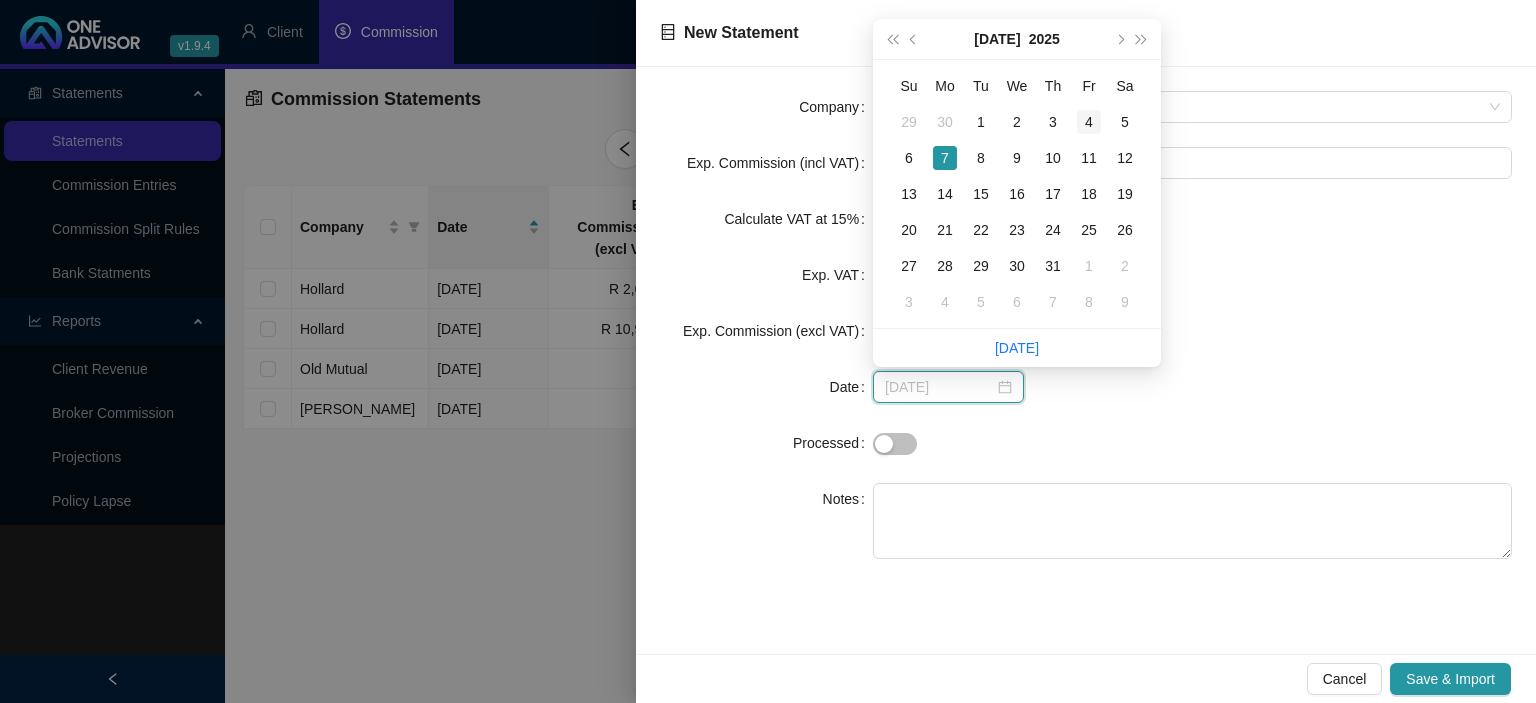type on "[DATE]" 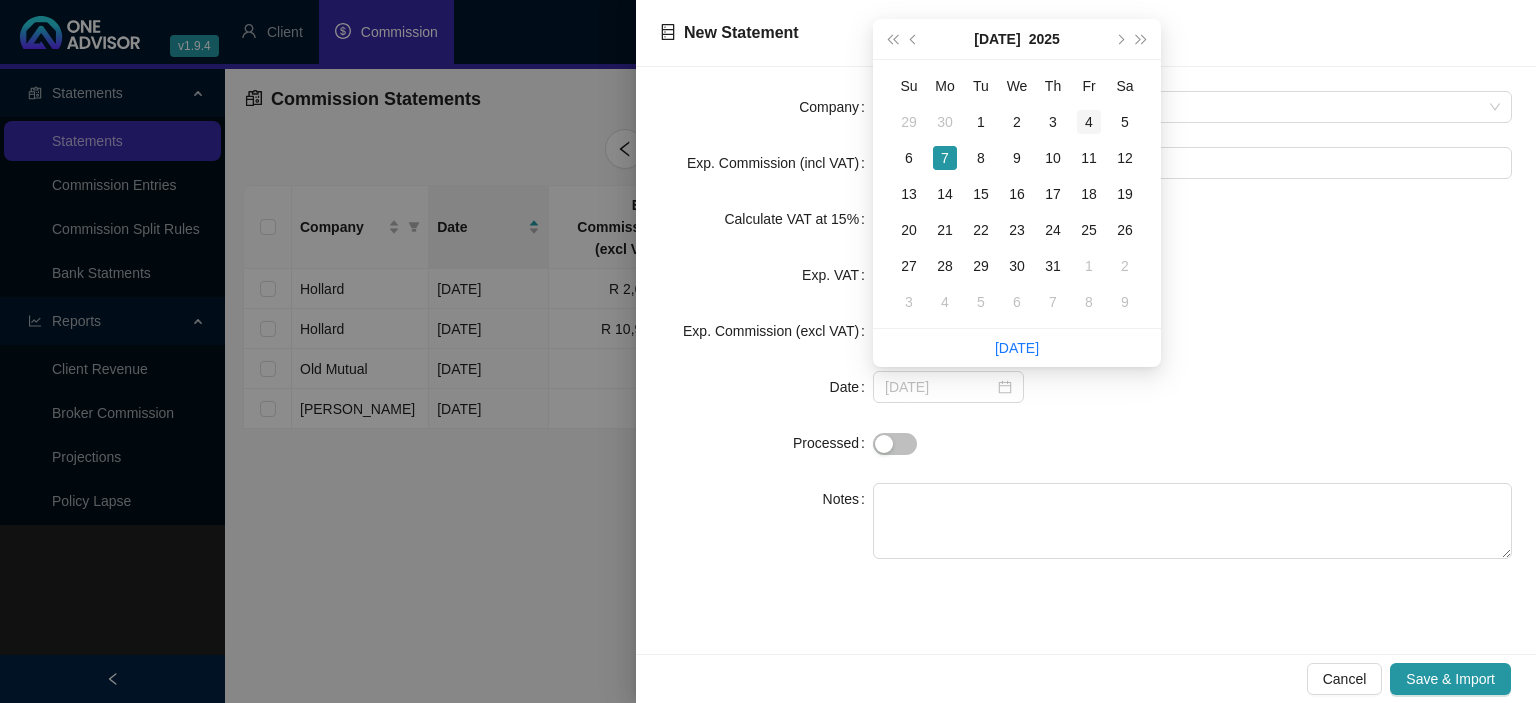 click on "4" at bounding box center (1089, 122) 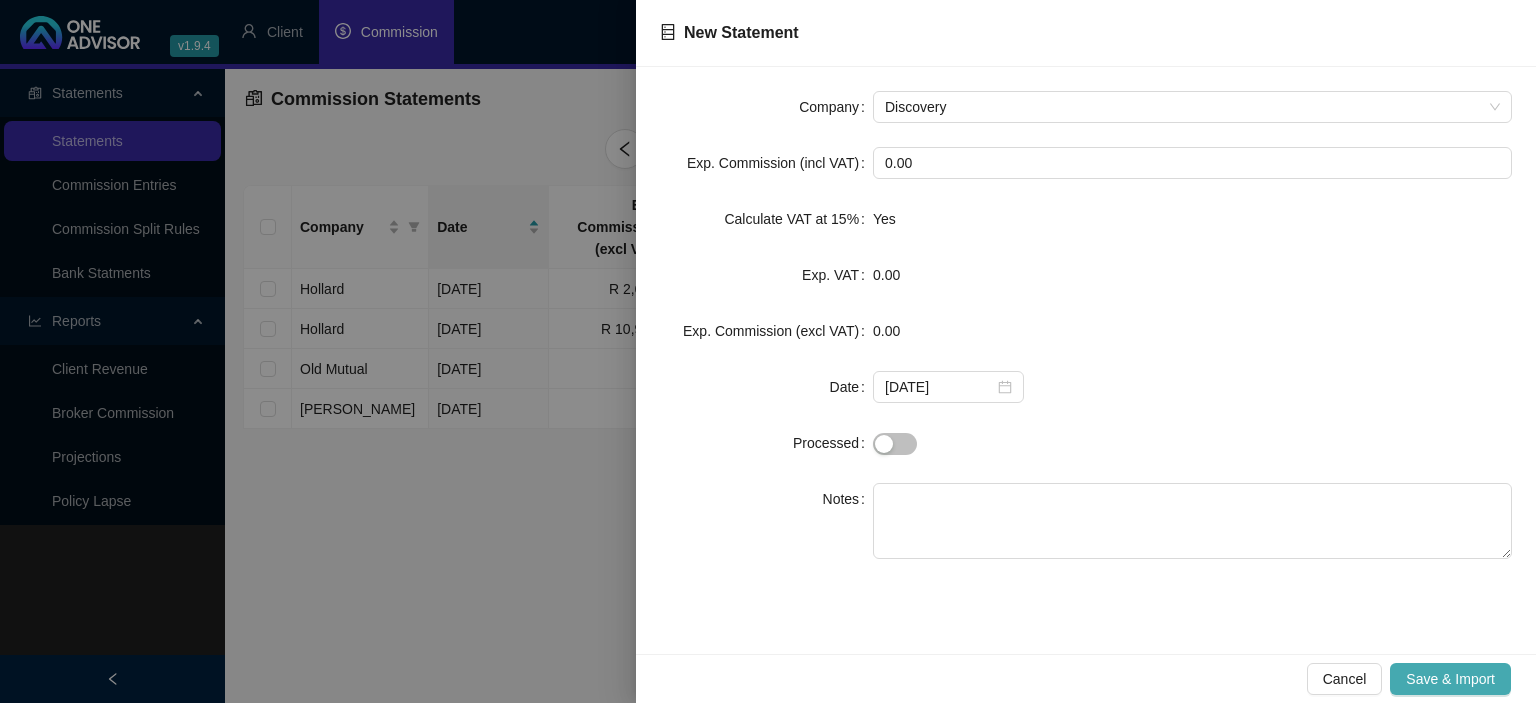 click on "Save & Import" at bounding box center [1450, 679] 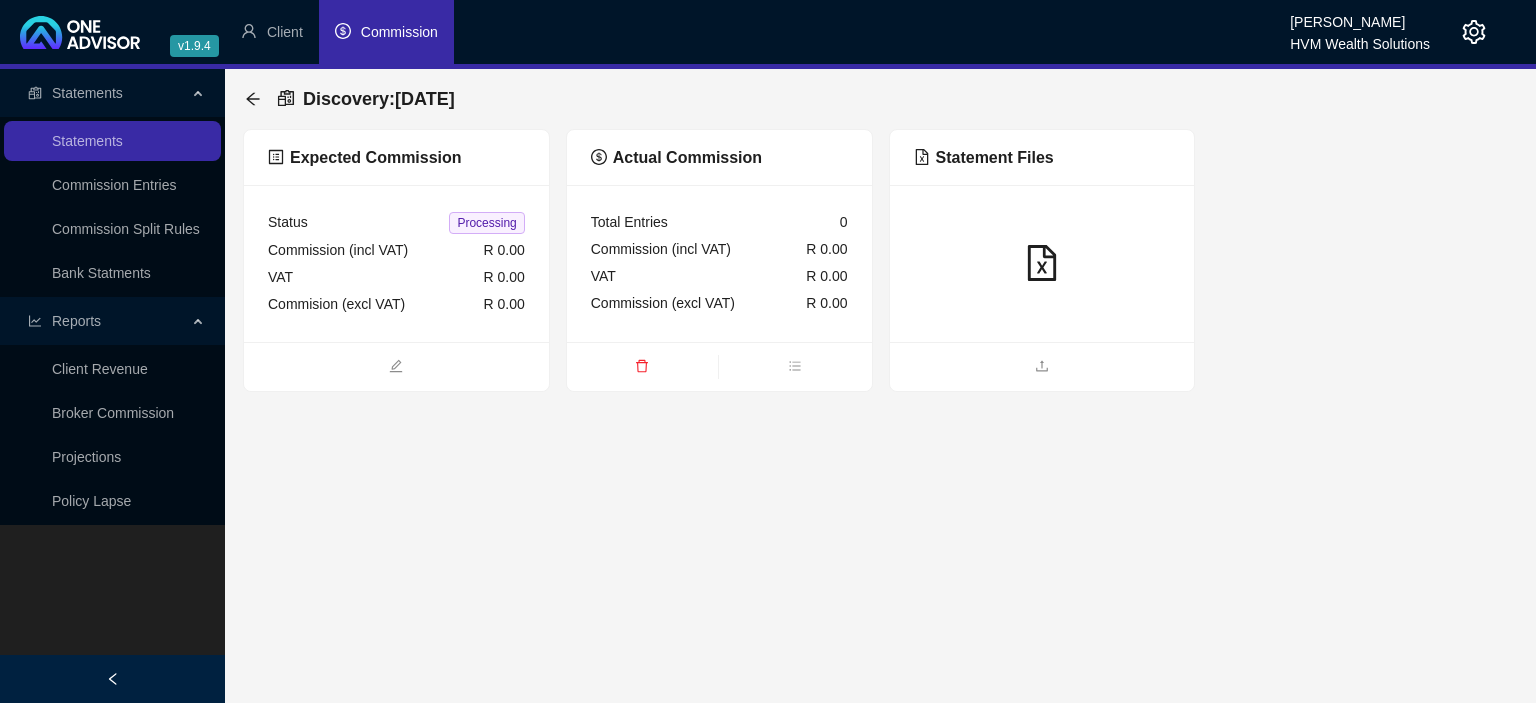 click at bounding box center (1042, 366) 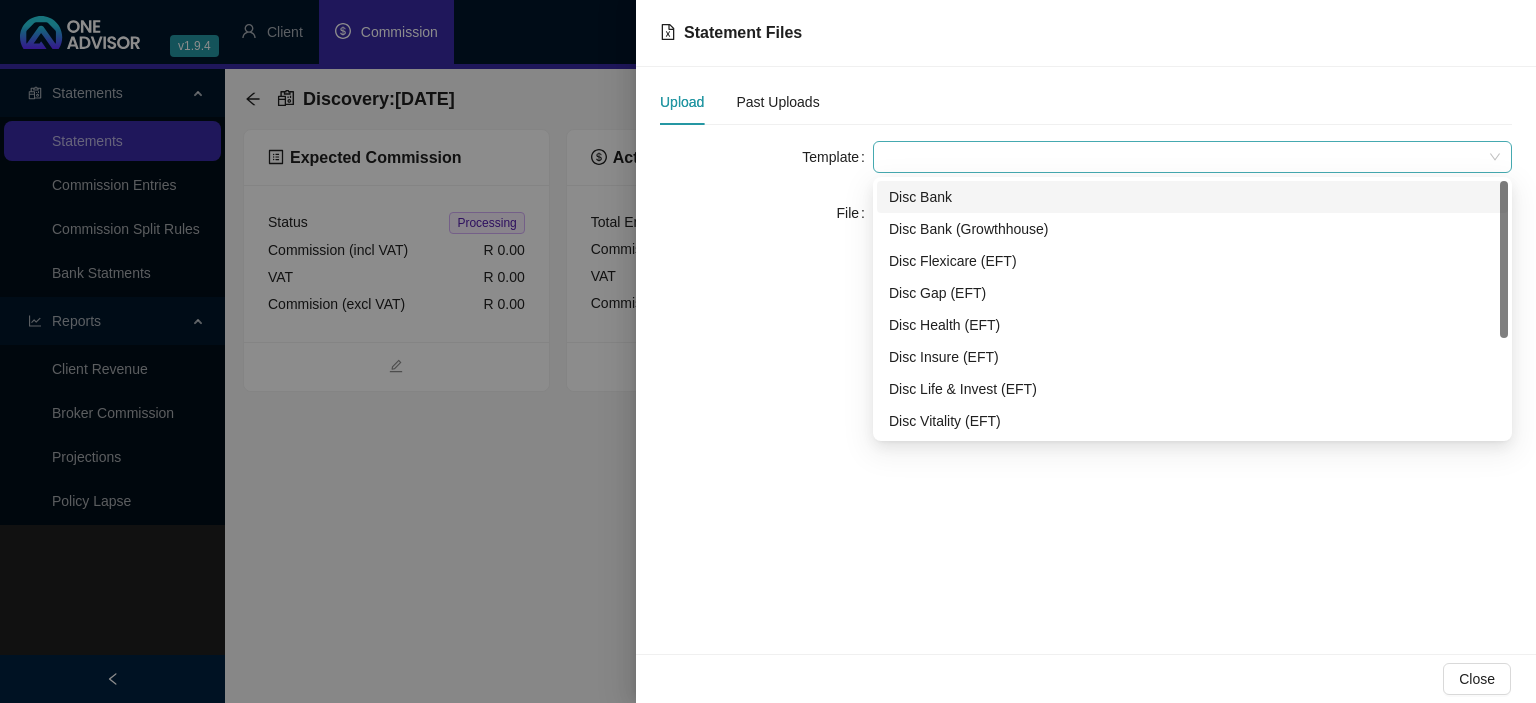click at bounding box center (1192, 157) 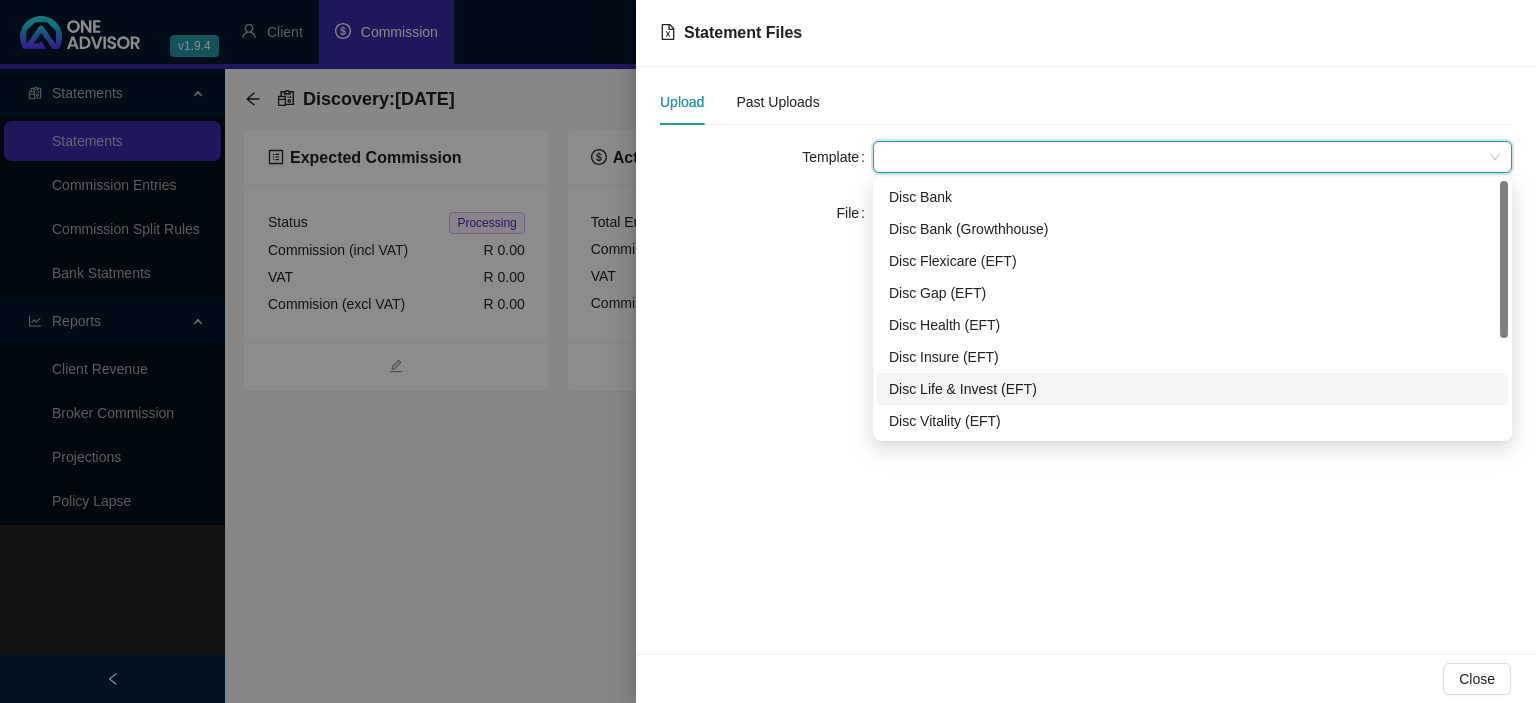 click on "Disc Life & Invest (EFT)" at bounding box center (1192, 389) 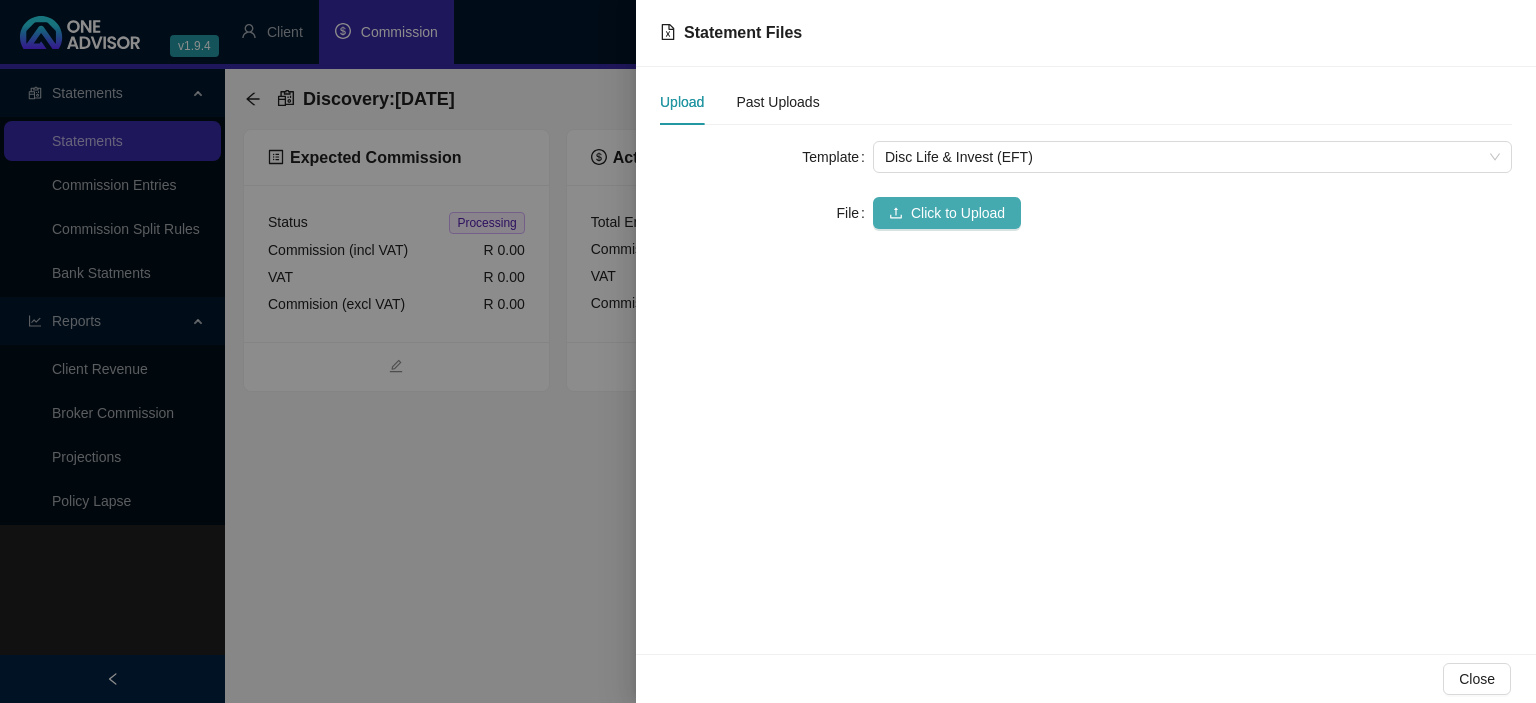 click on "Click to Upload" at bounding box center [958, 213] 